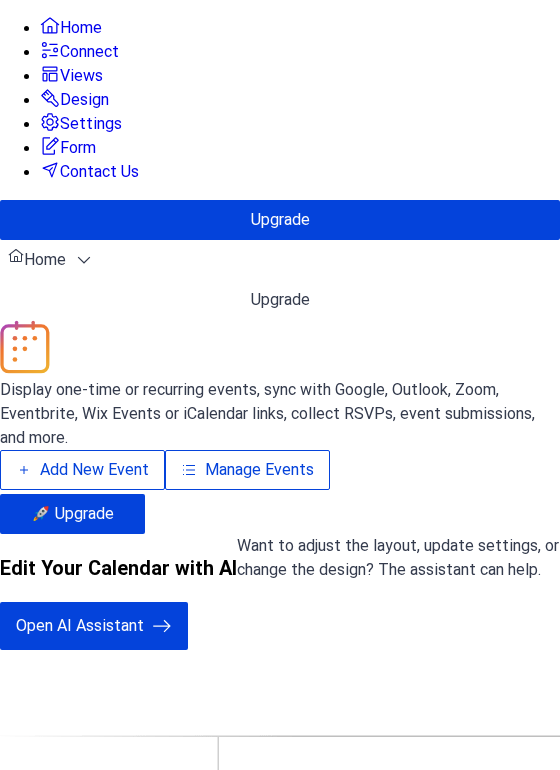 scroll, scrollTop: 0, scrollLeft: 0, axis: both 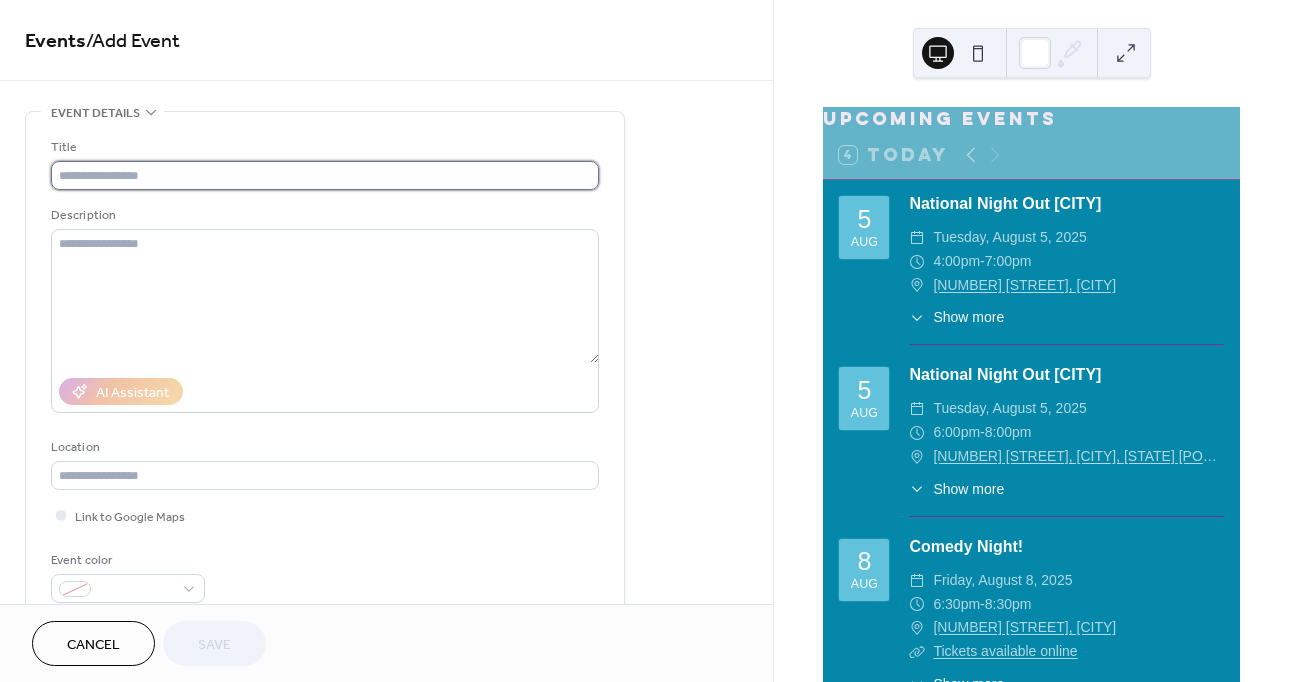 click at bounding box center (325, 175) 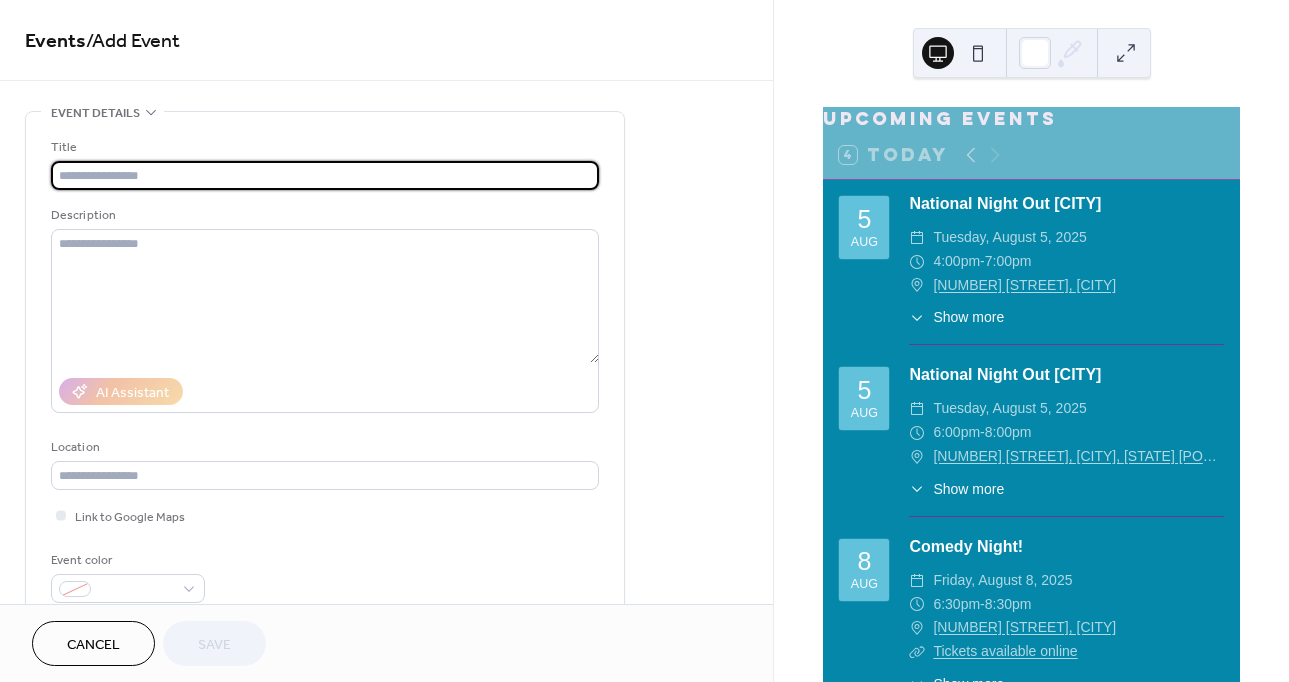type on "**********" 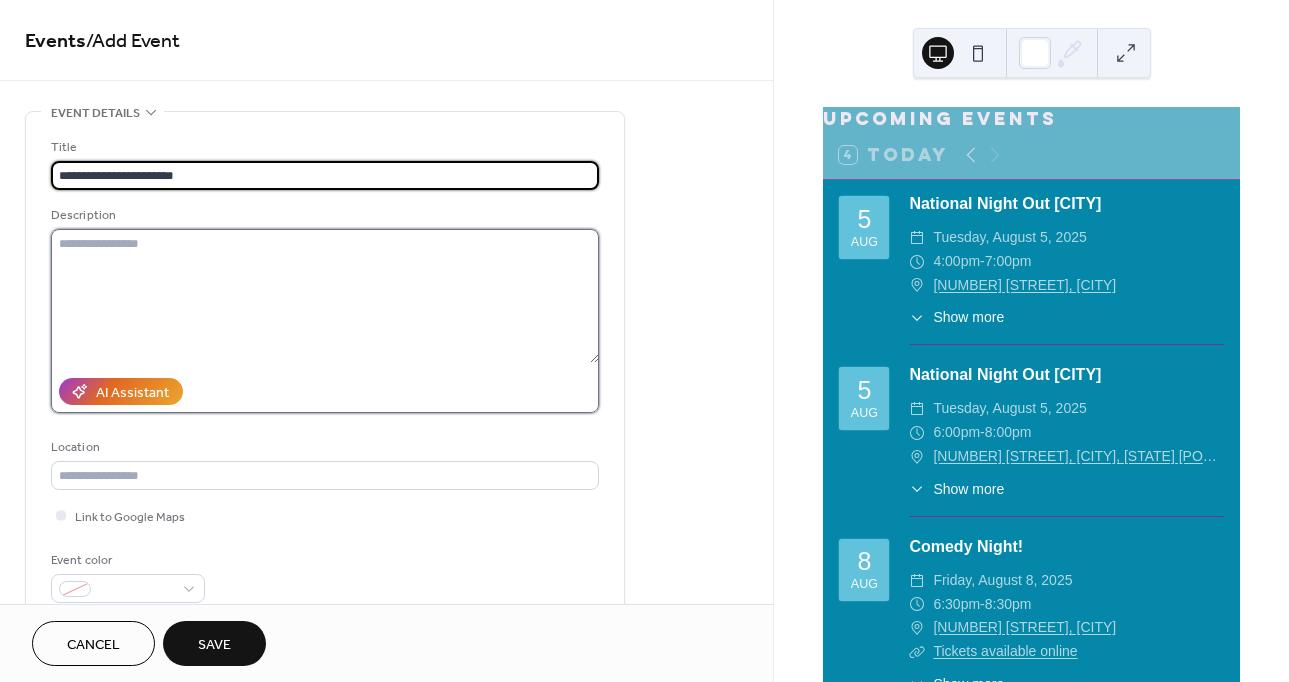 click at bounding box center [325, 296] 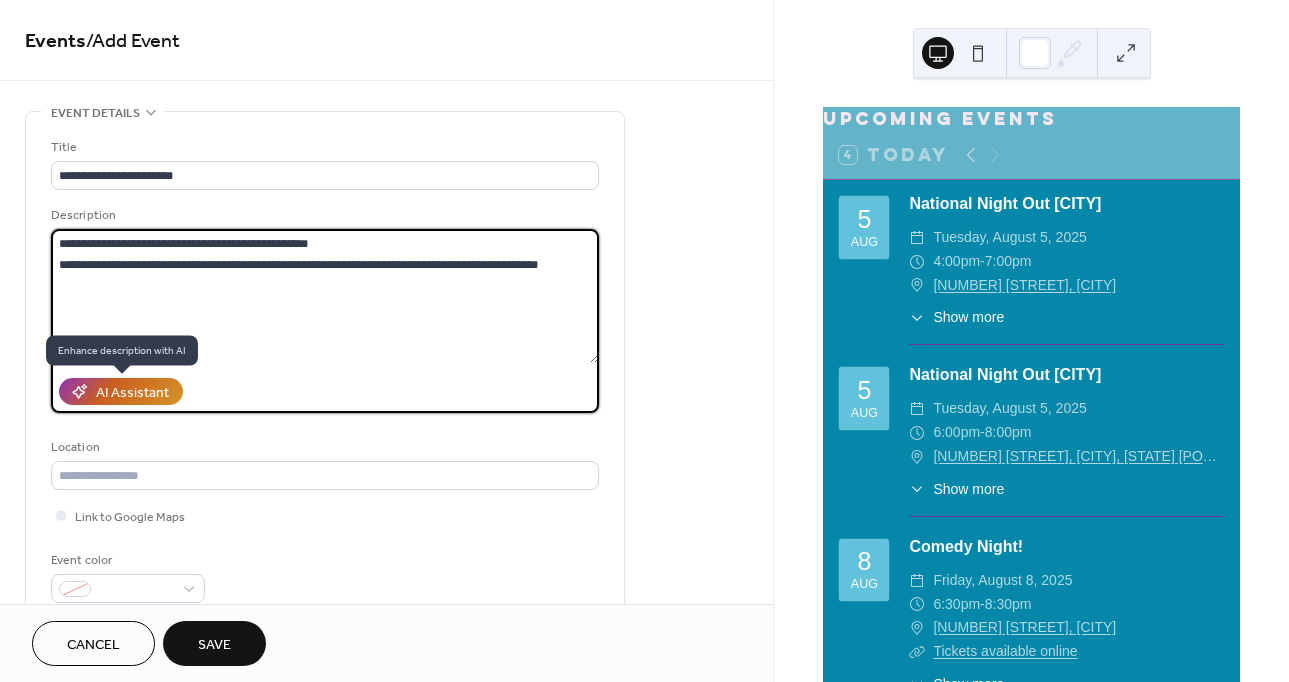type on "**********" 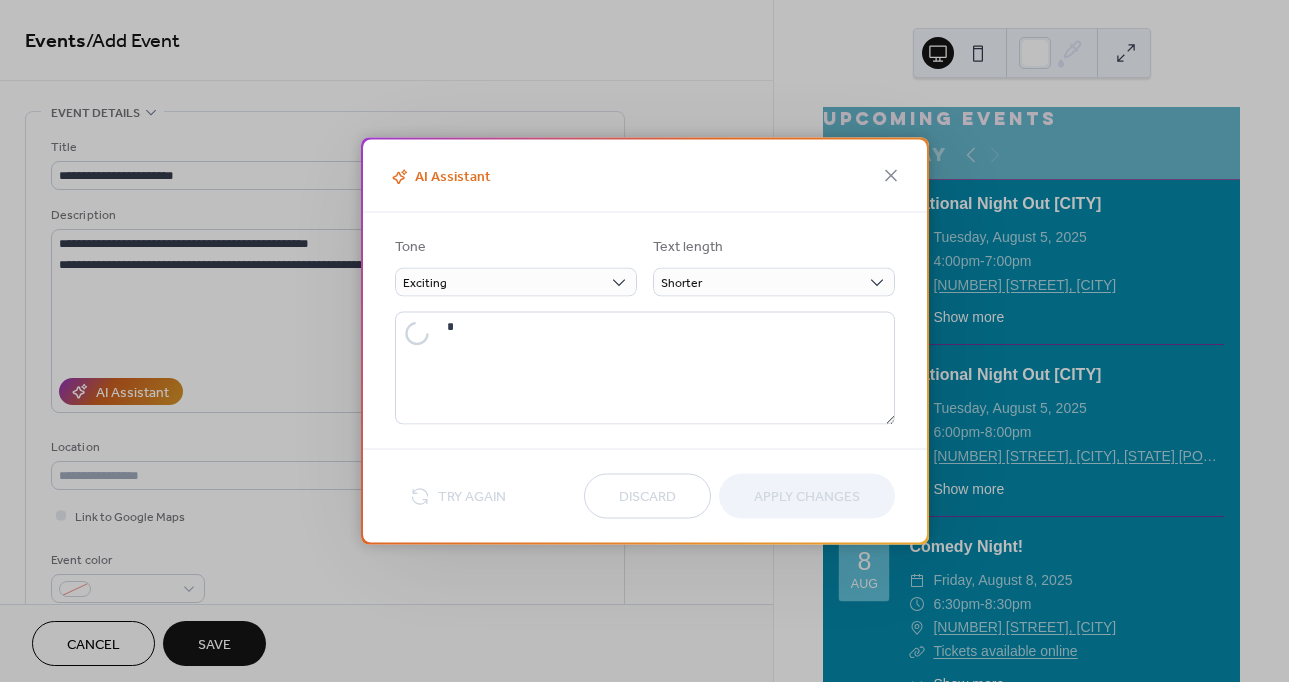 type on "**********" 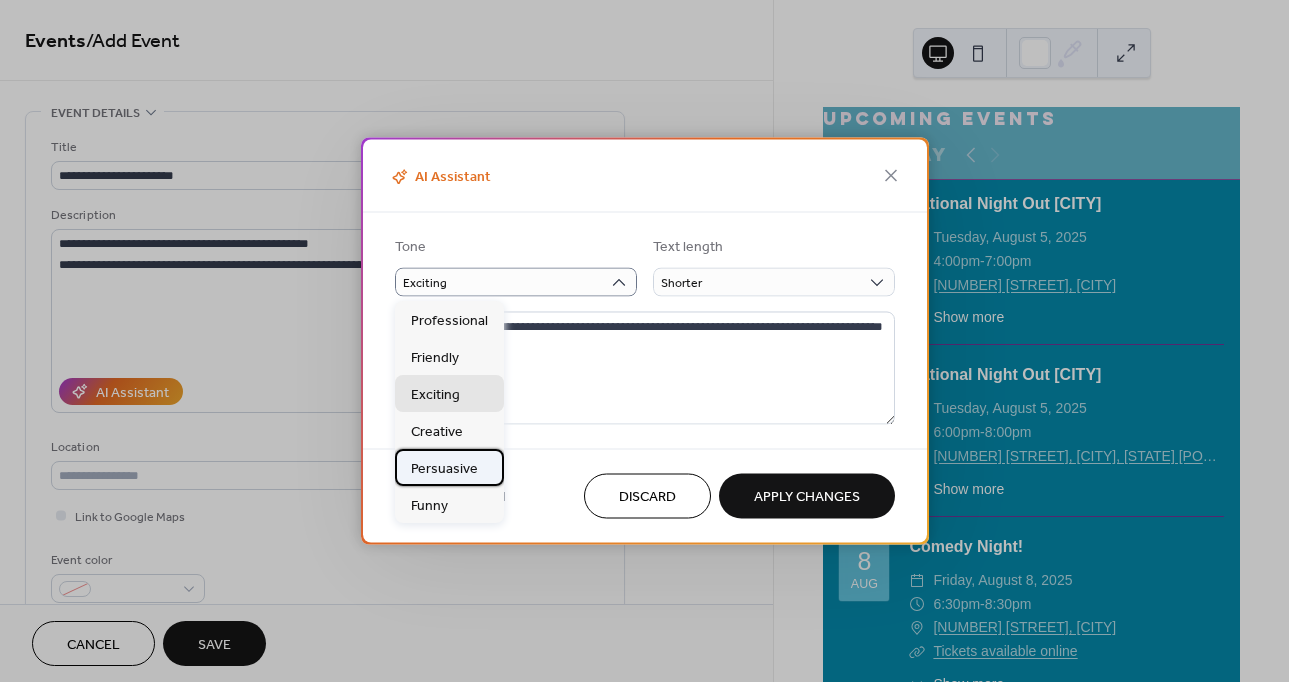click on "Persuasive" at bounding box center (444, 468) 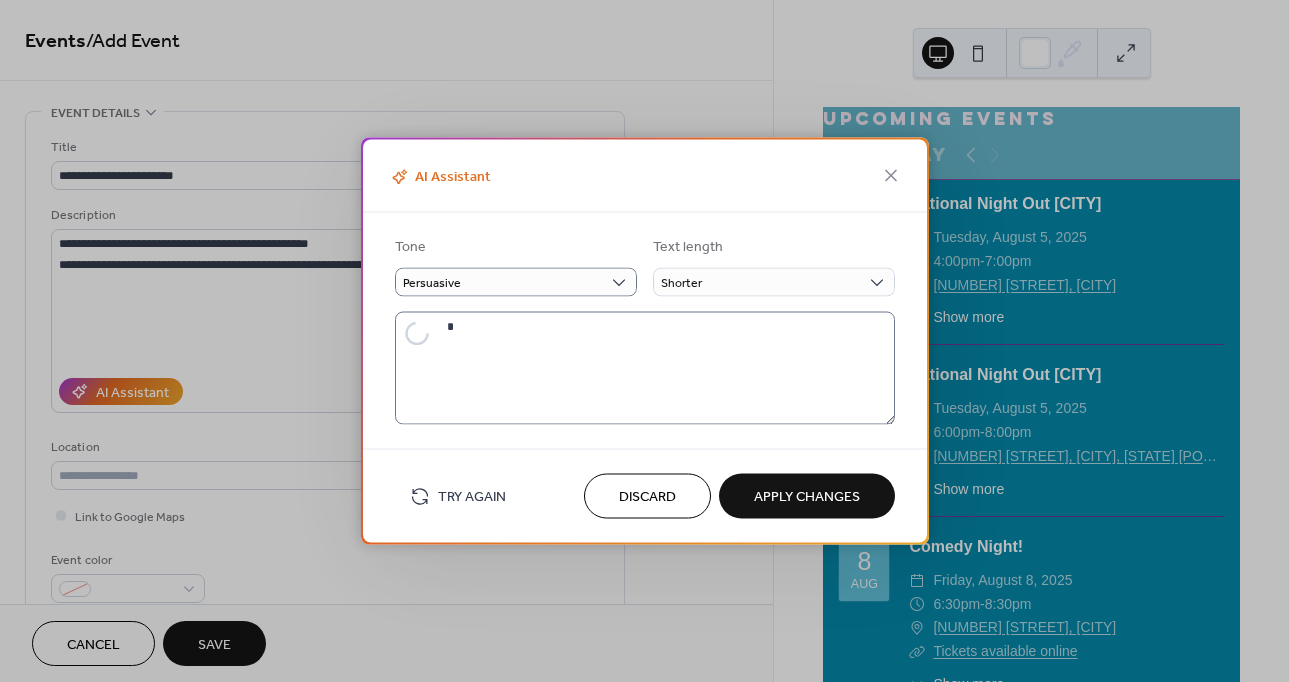 type on "**********" 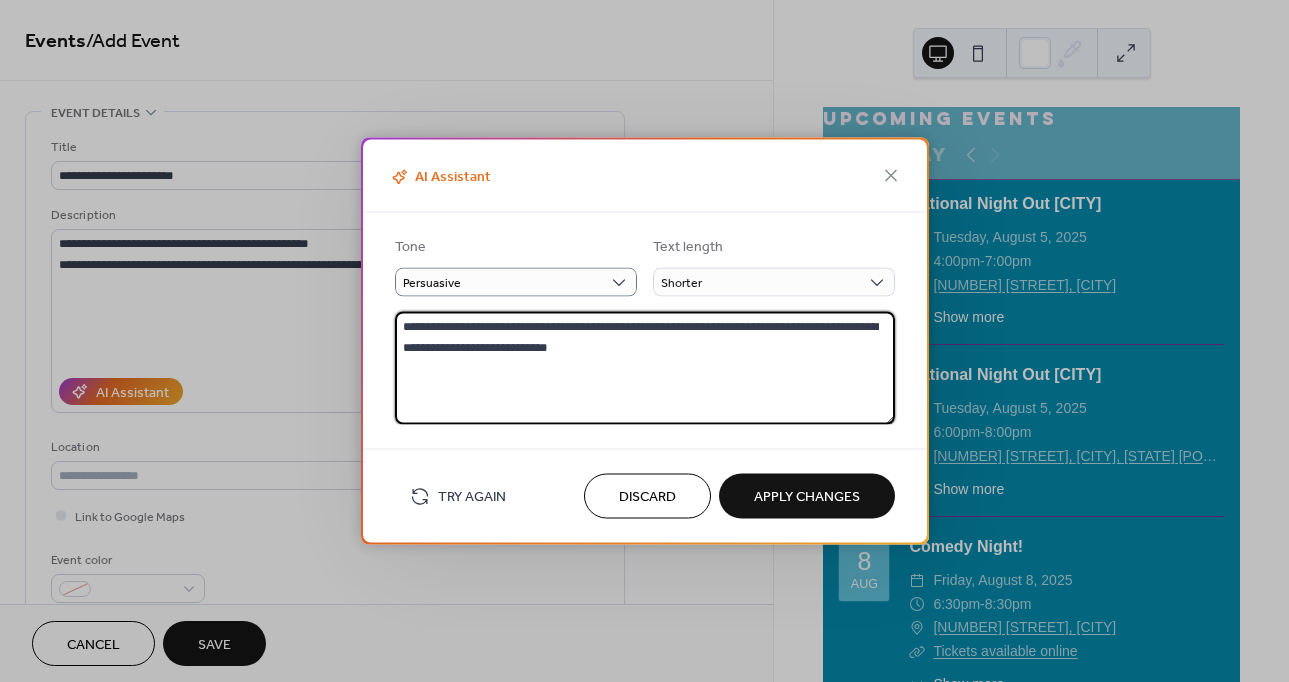 drag, startPoint x: 431, startPoint y: 329, endPoint x: 354, endPoint y: 319, distance: 77.64664 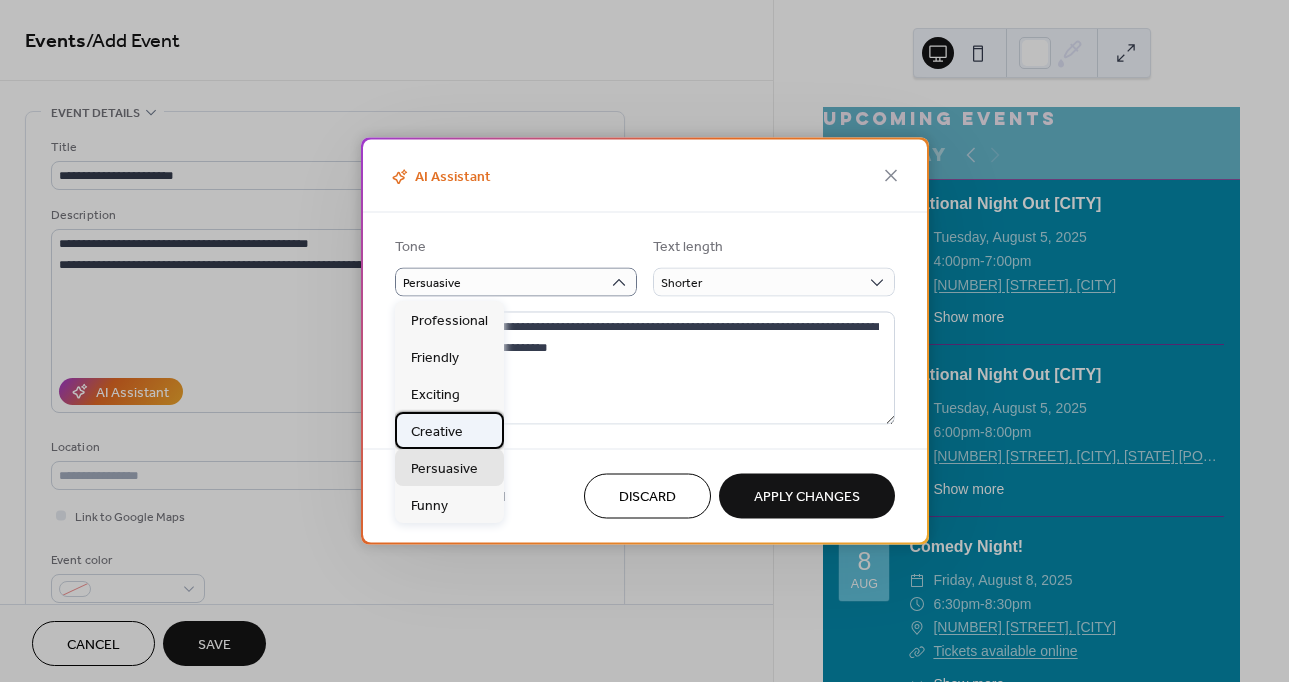click on "Creative" at bounding box center (437, 431) 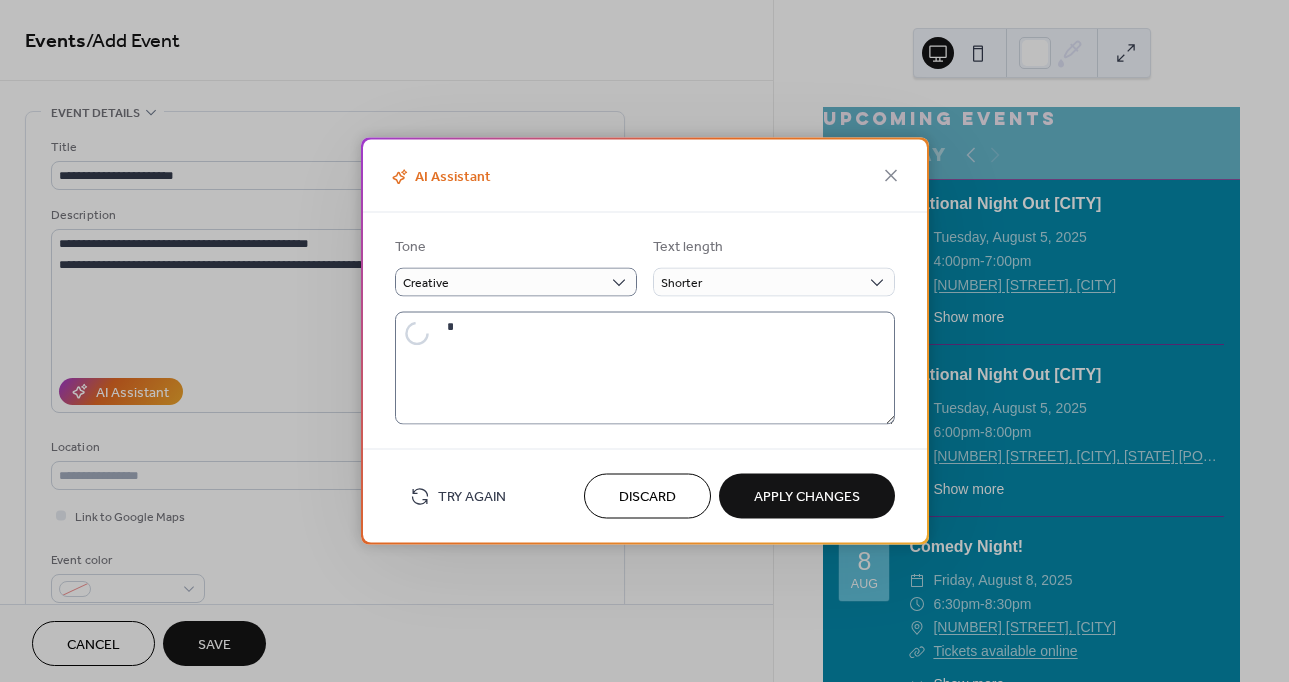 type on "**********" 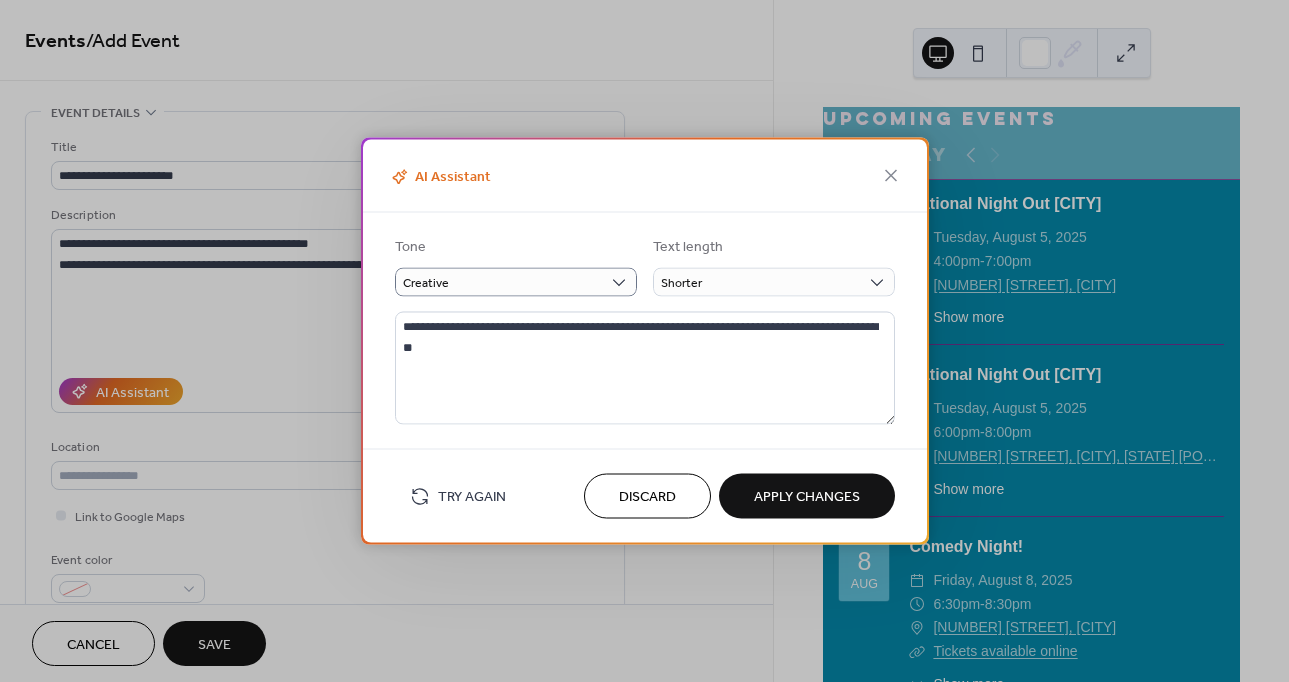 click on "Apply Changes" at bounding box center [807, 497] 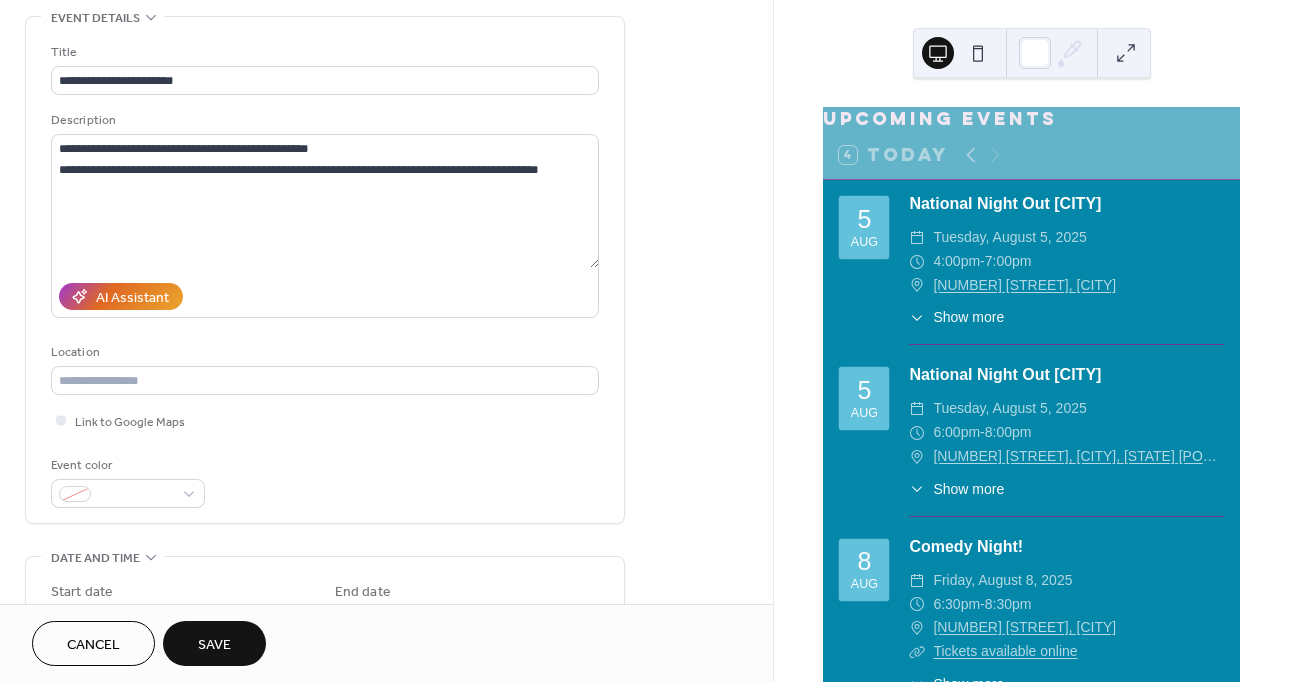 scroll, scrollTop: 100, scrollLeft: 0, axis: vertical 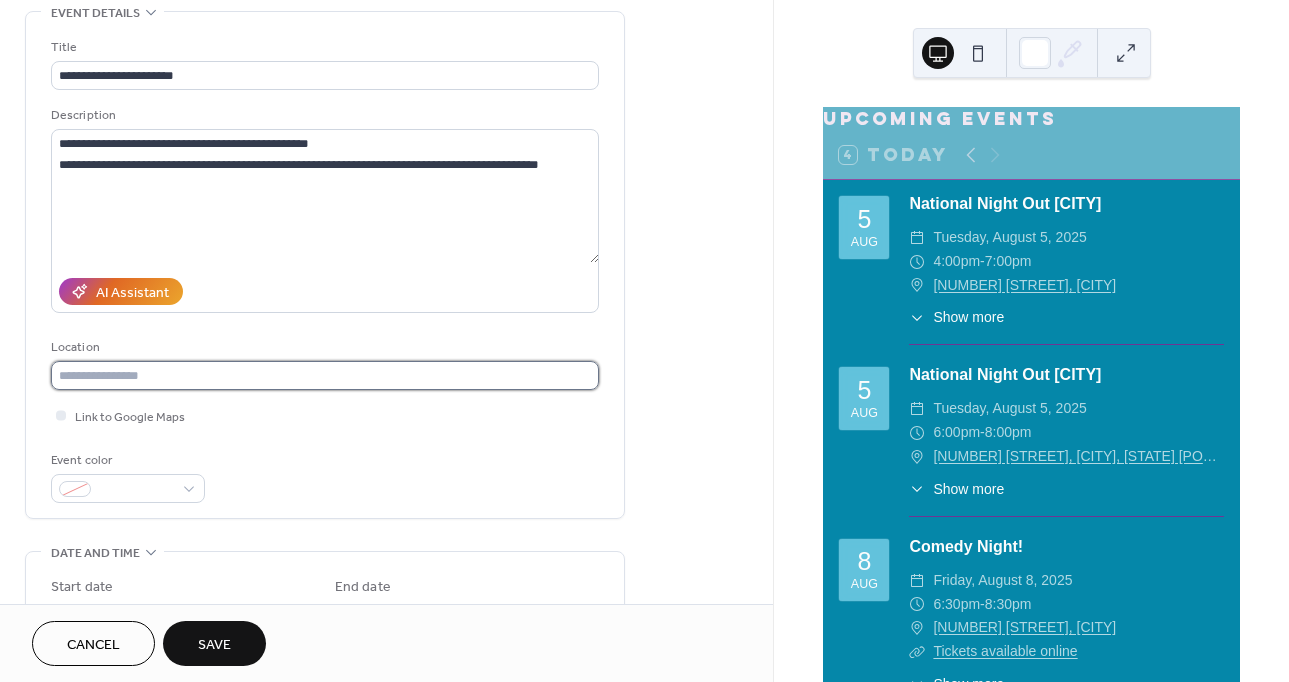 click at bounding box center [325, 375] 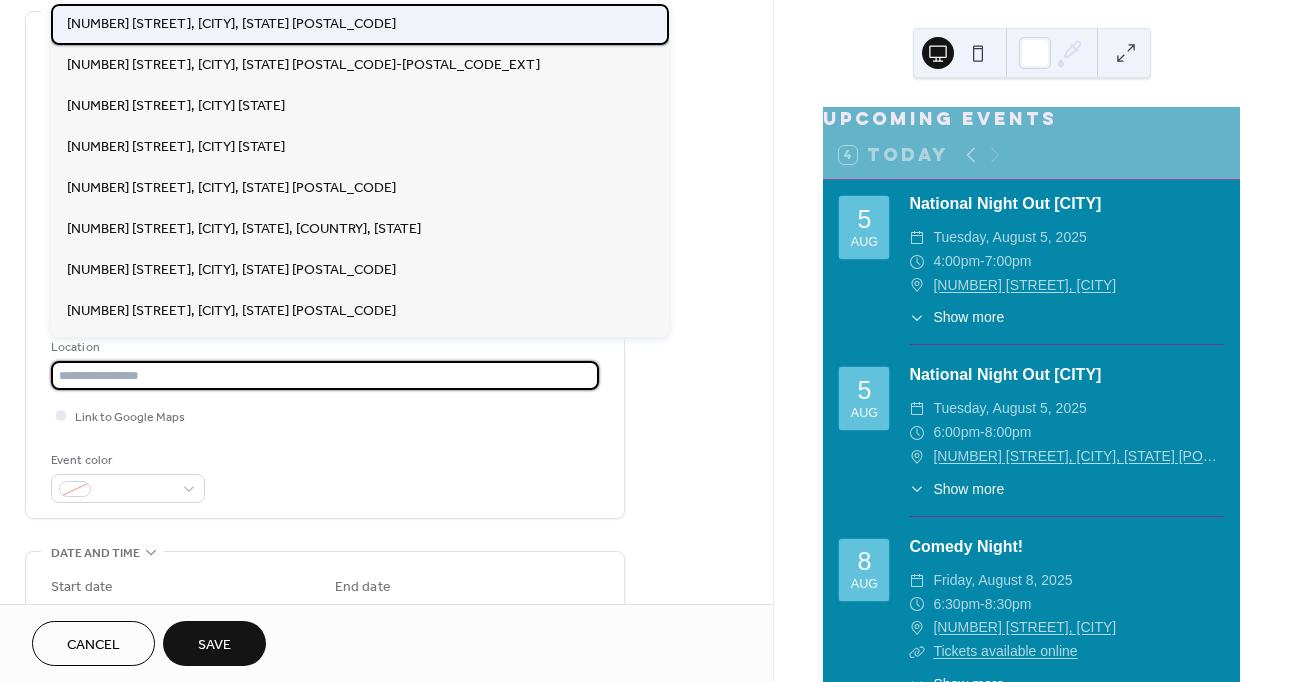 click on "[NUMBER] [STREET], [CITY], [STATE] [POSTAL_CODE]" at bounding box center (231, 24) 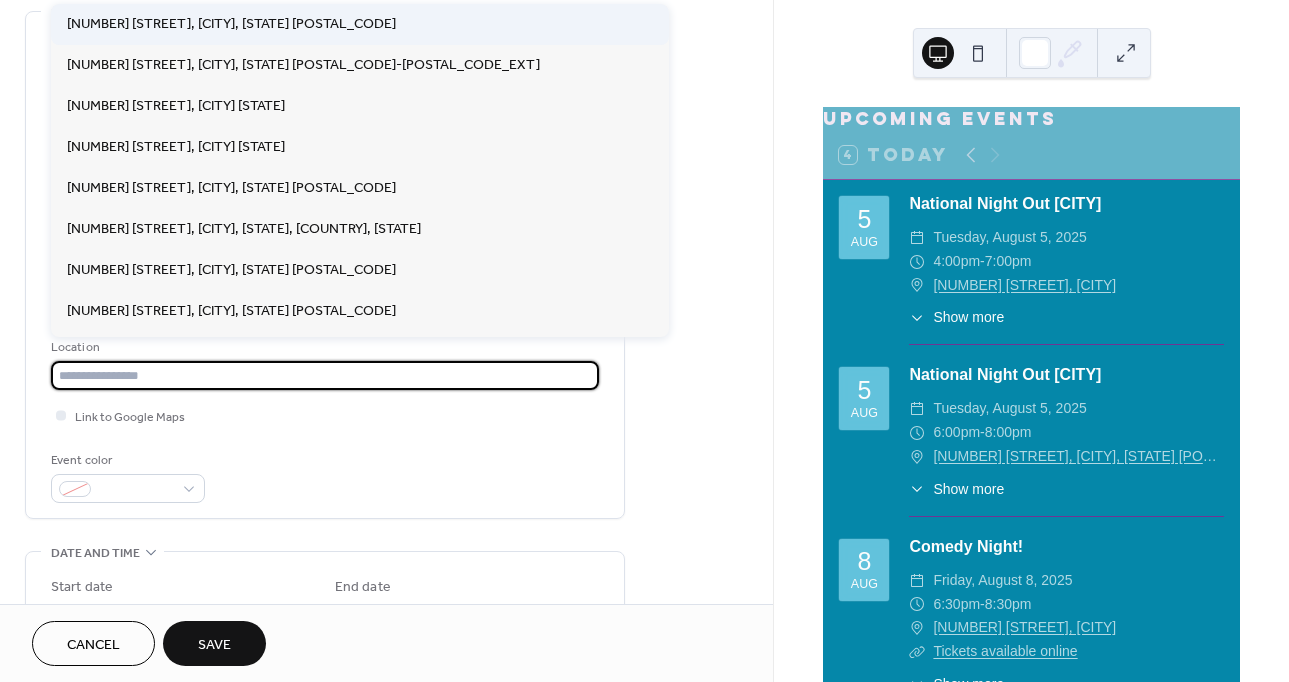 type on "**********" 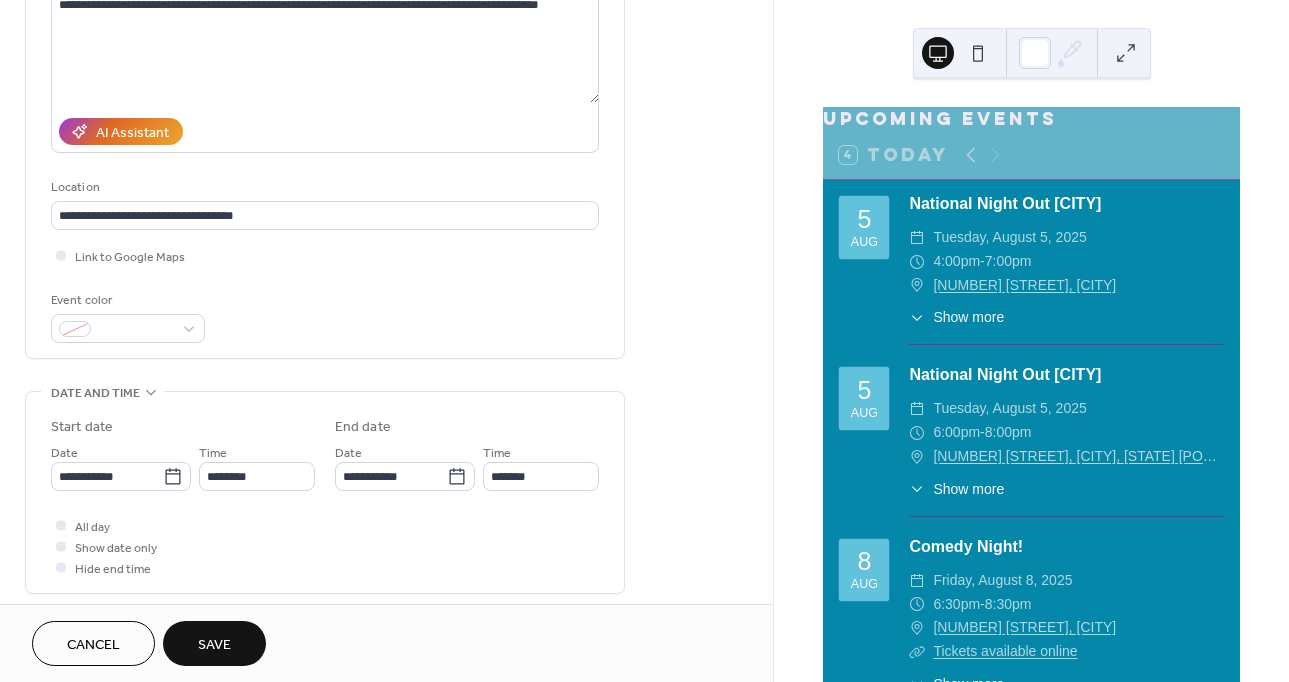 scroll, scrollTop: 400, scrollLeft: 0, axis: vertical 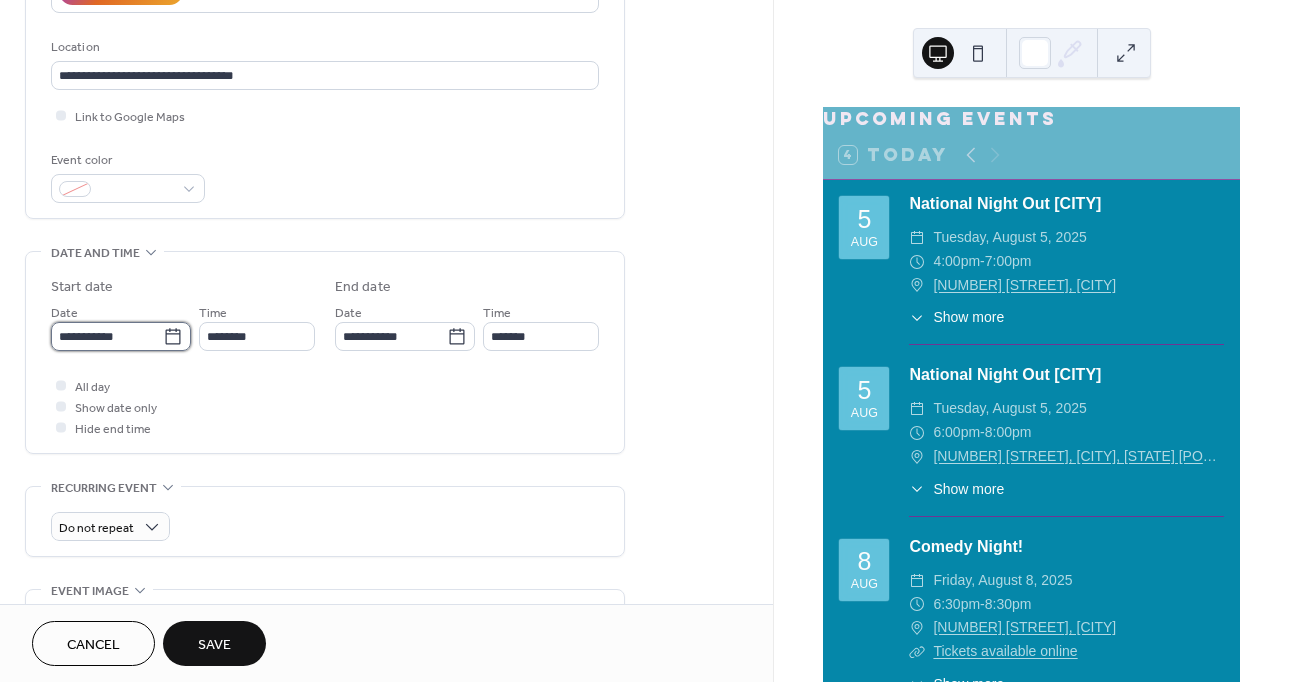 click on "**********" at bounding box center [107, 336] 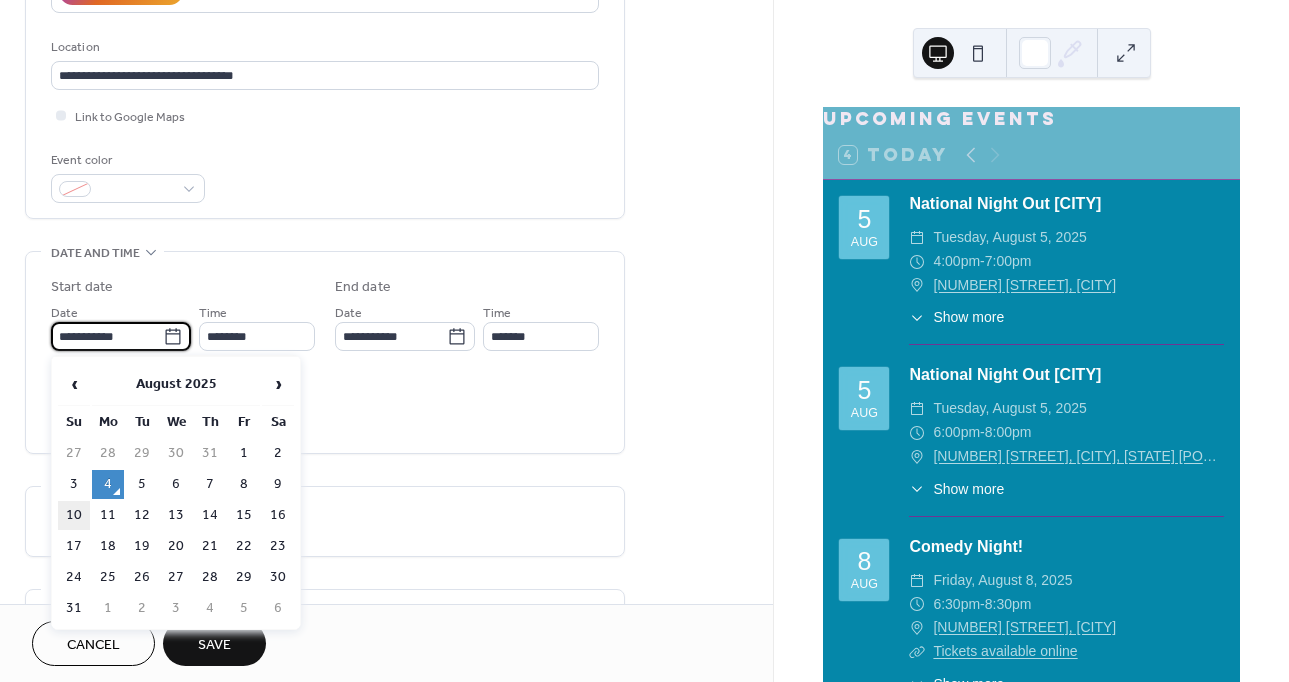 click on "10" at bounding box center [74, 515] 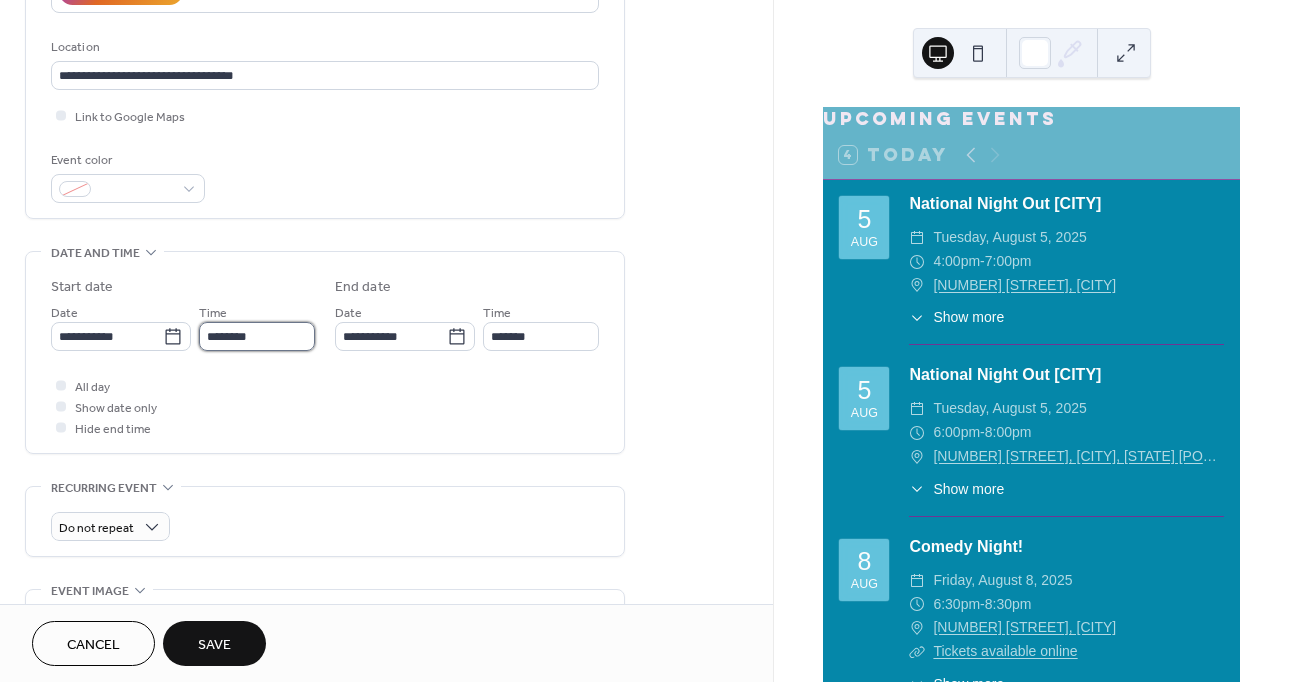click on "********" at bounding box center [257, 336] 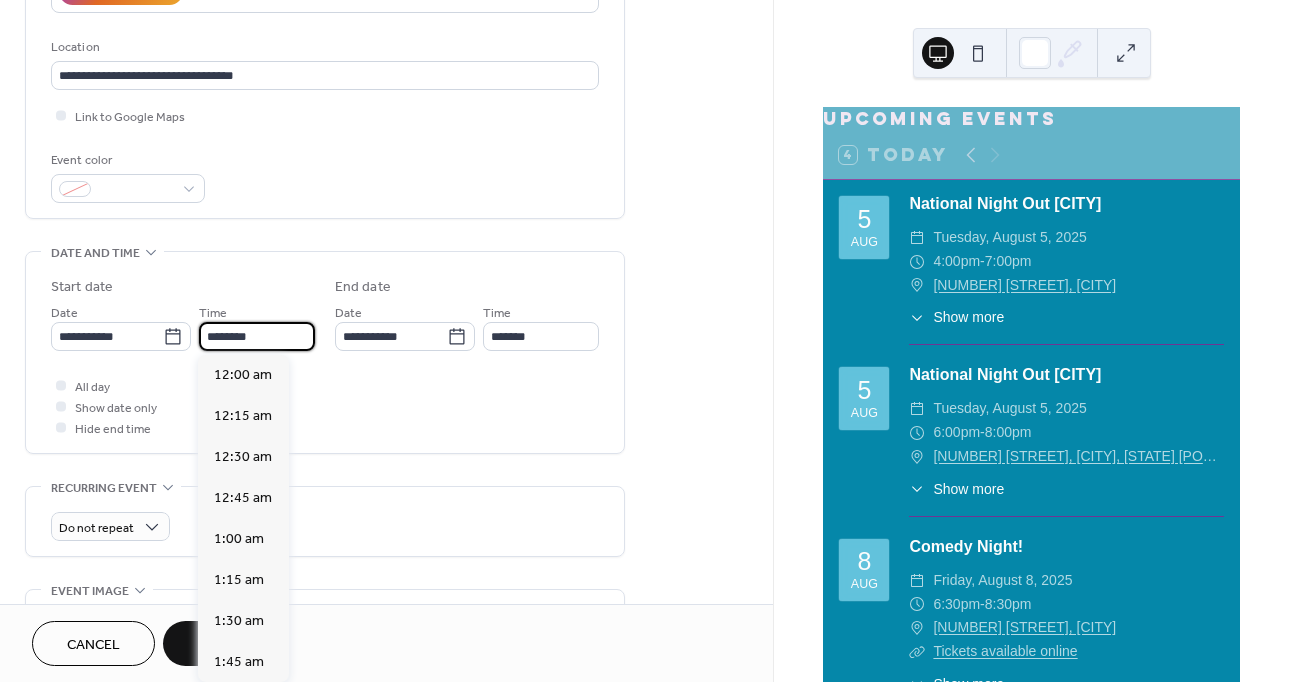 scroll, scrollTop: 1944, scrollLeft: 0, axis: vertical 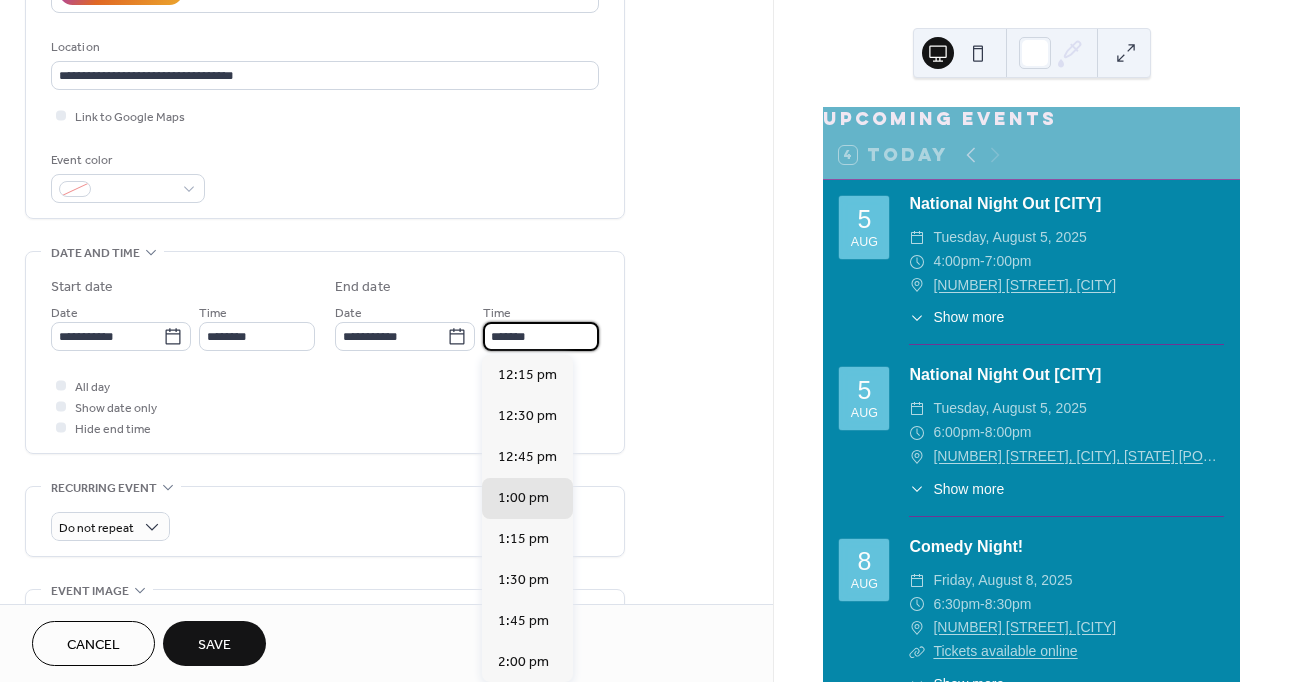 click on "*******" at bounding box center (541, 336) 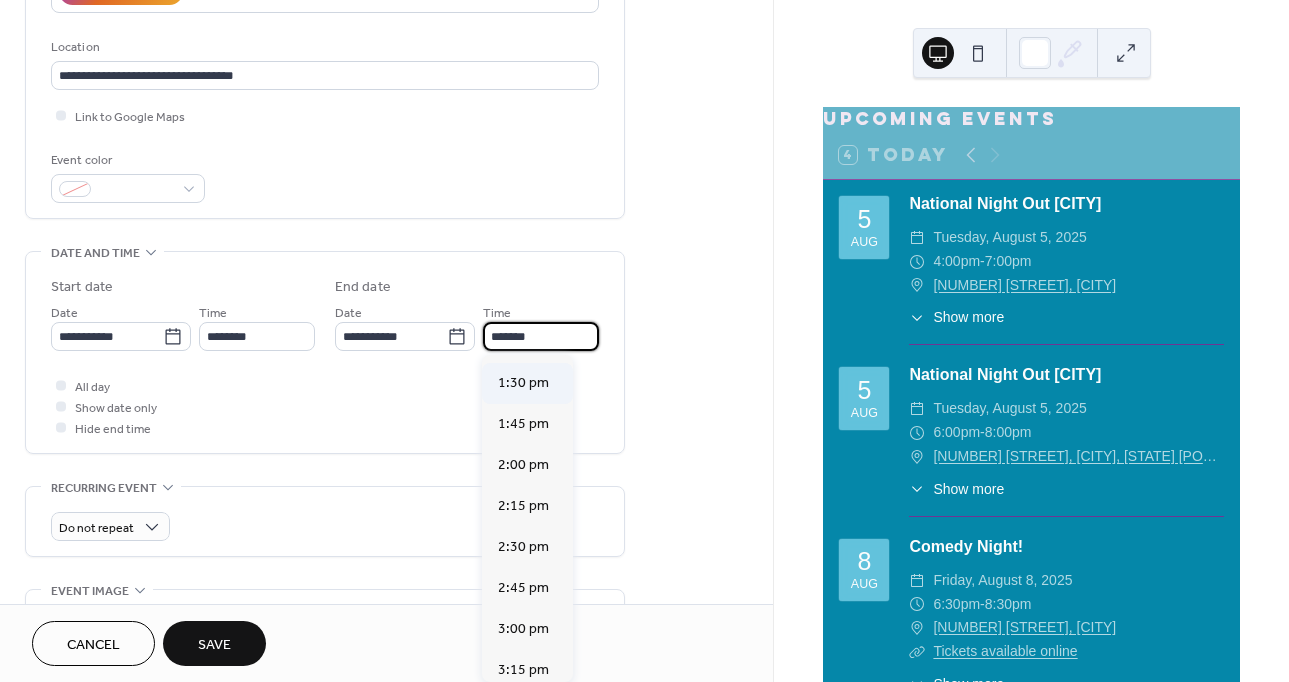 scroll, scrollTop: 200, scrollLeft: 0, axis: vertical 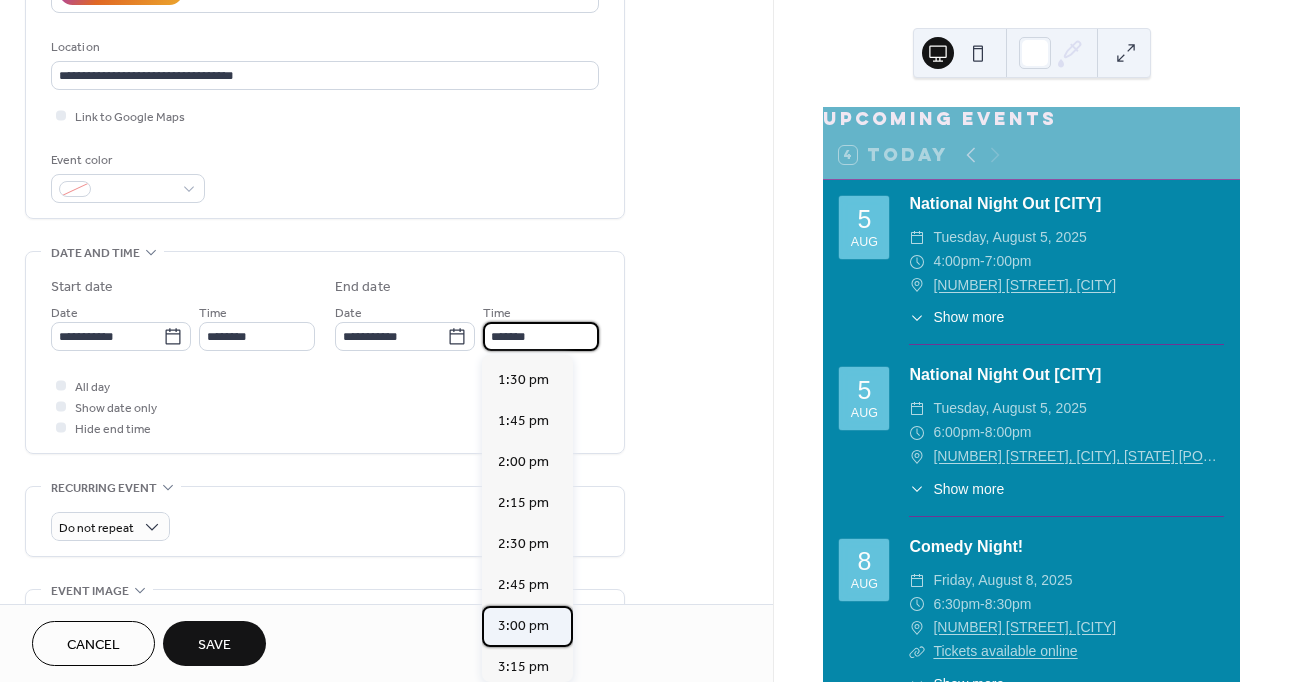 click on "3:00 pm" at bounding box center [527, 626] 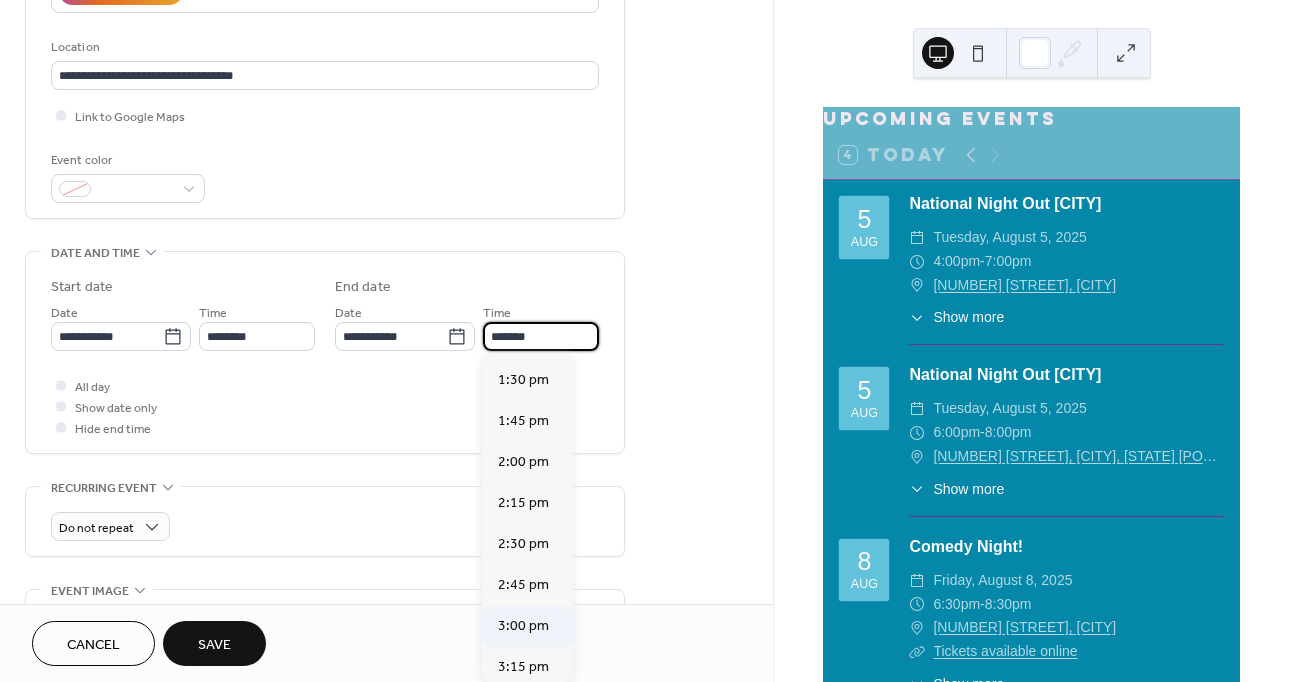 type on "*******" 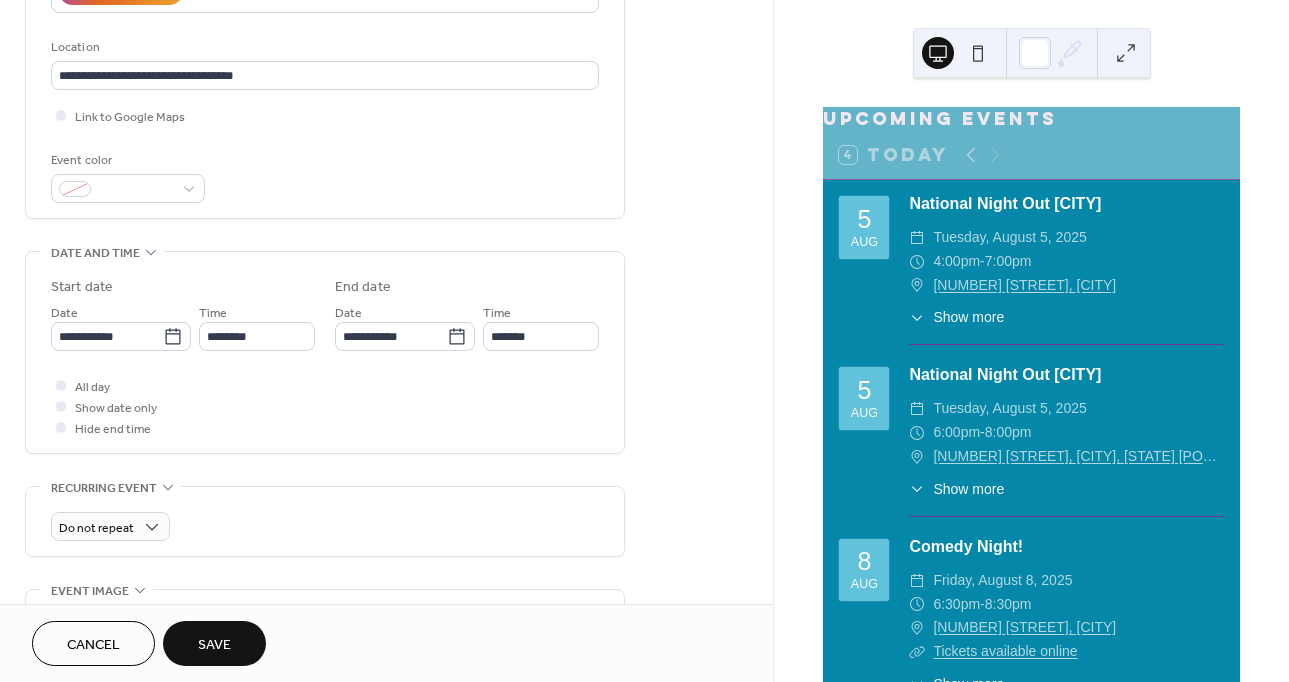 click on "**********" at bounding box center [325, 430] 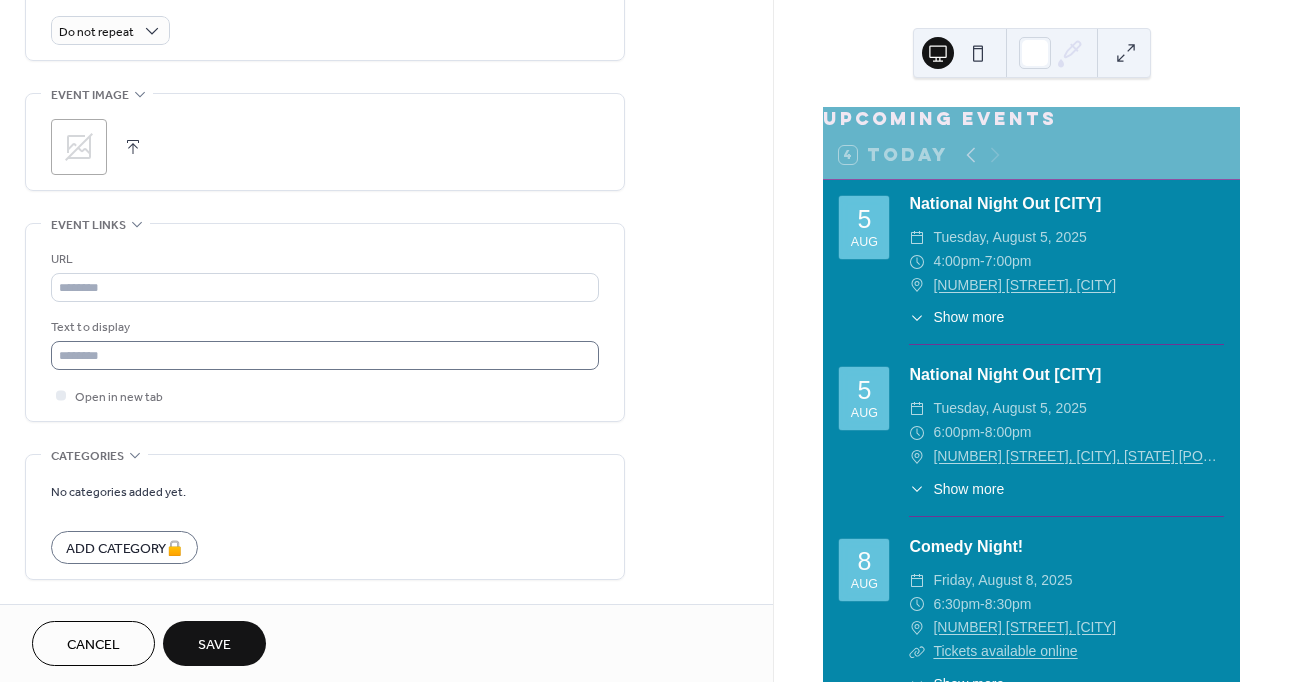 scroll, scrollTop: 900, scrollLeft: 0, axis: vertical 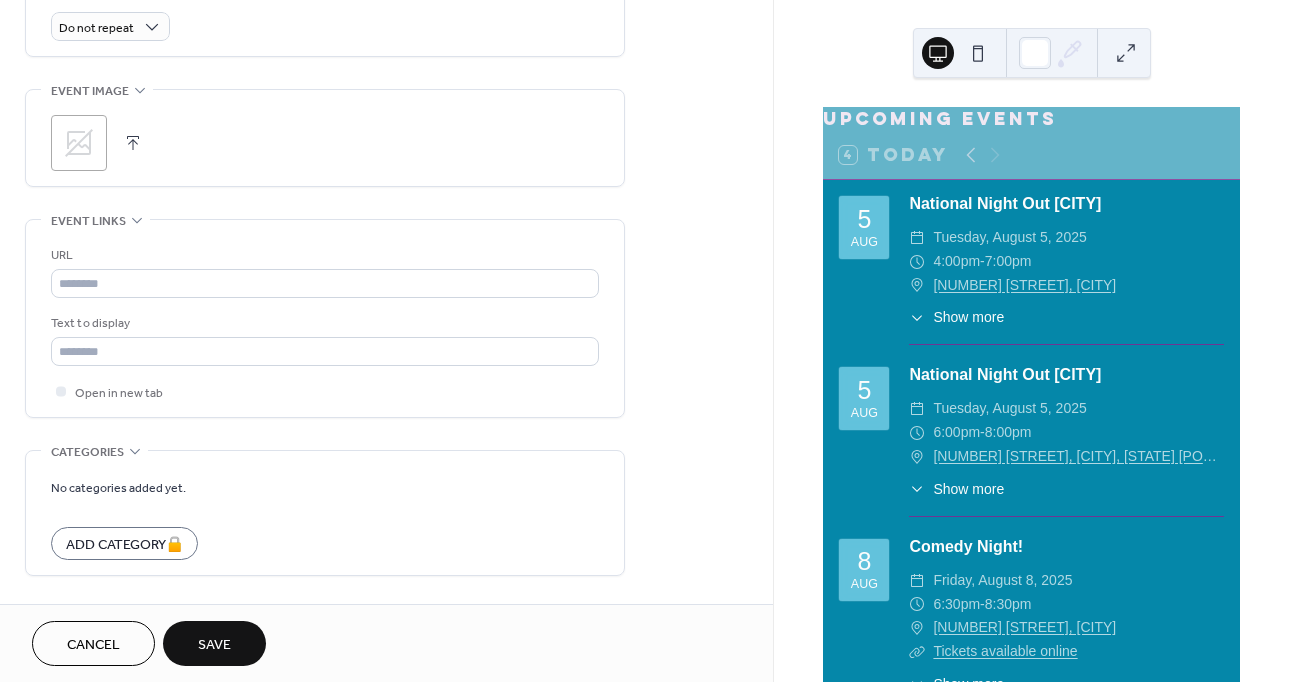 click on "Save" at bounding box center [214, 645] 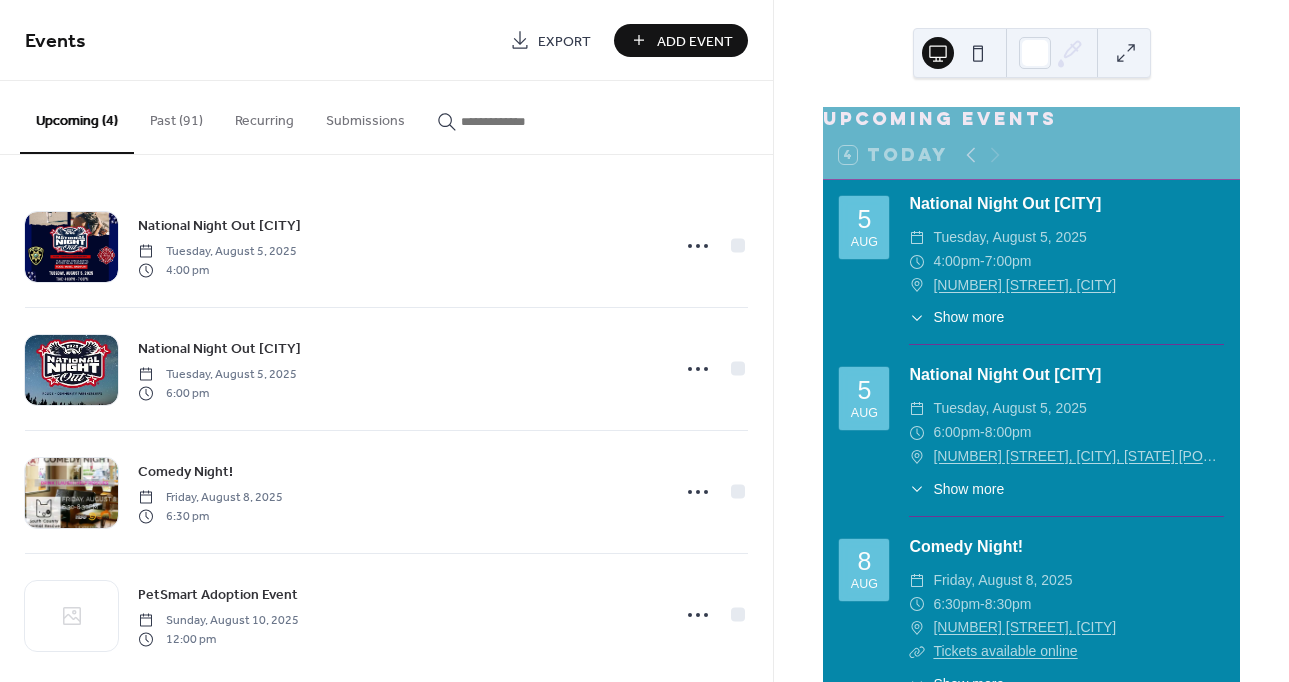 click on "Add Event" at bounding box center (681, 40) 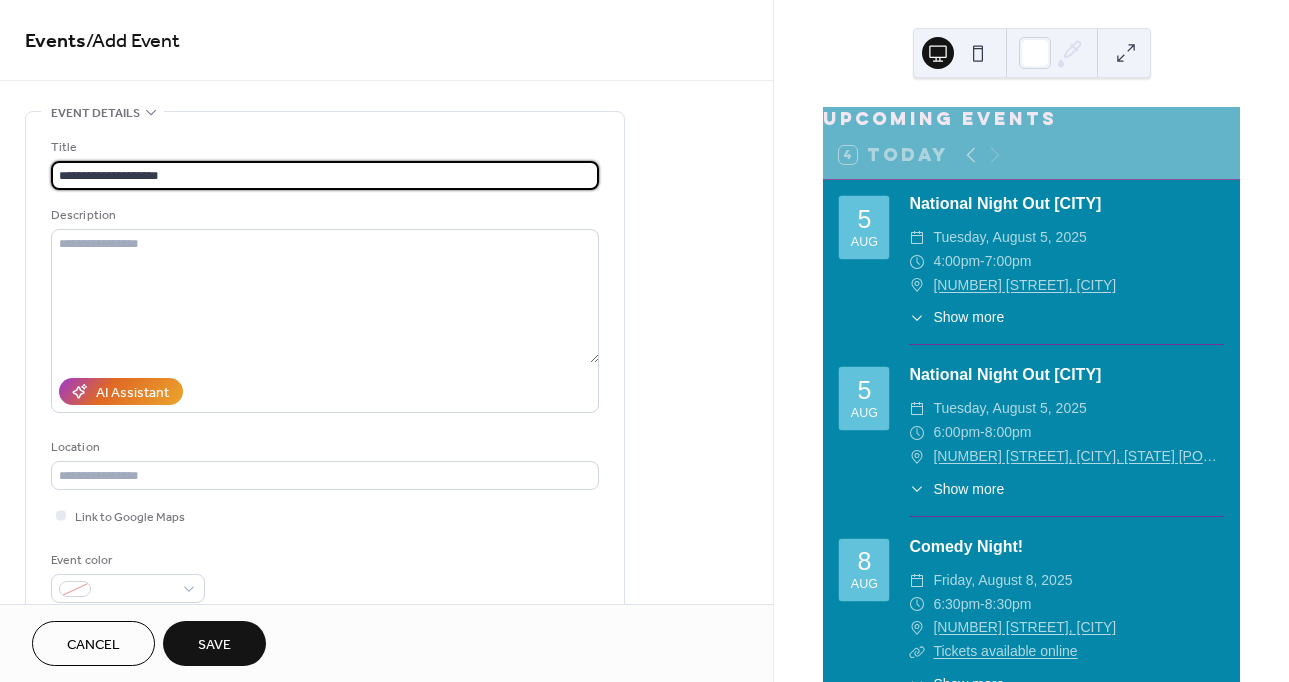 type on "**********" 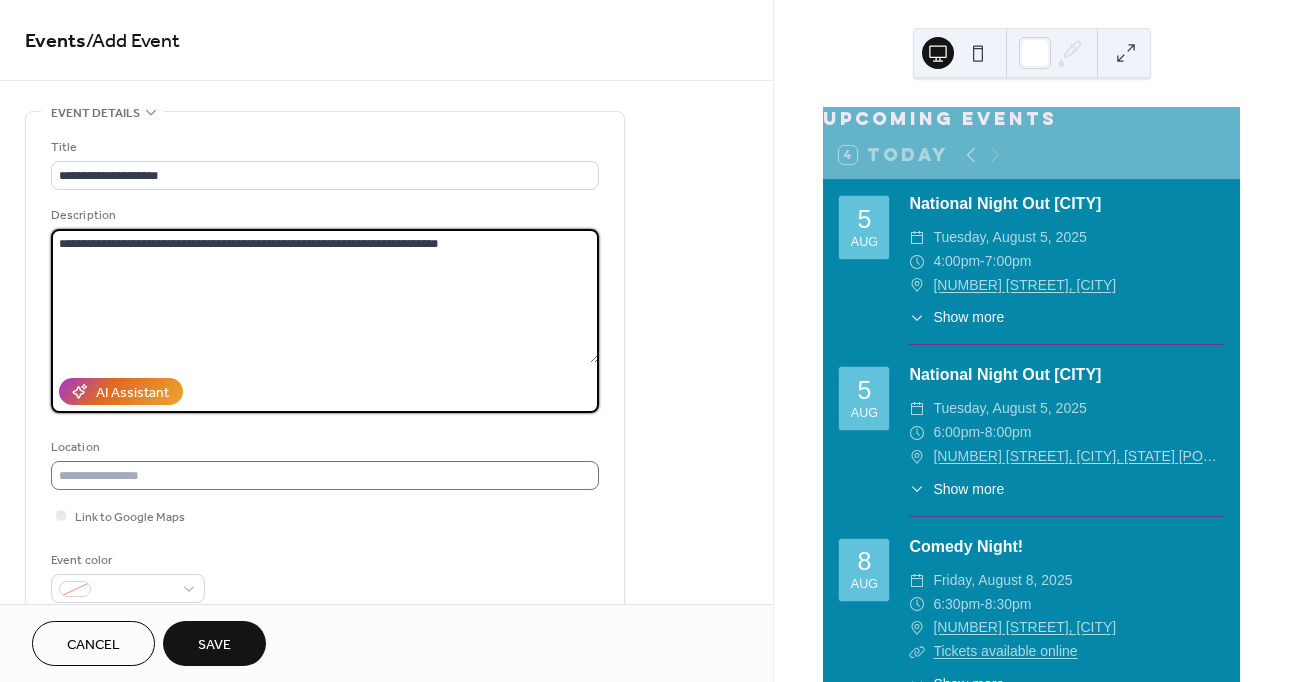 type on "**********" 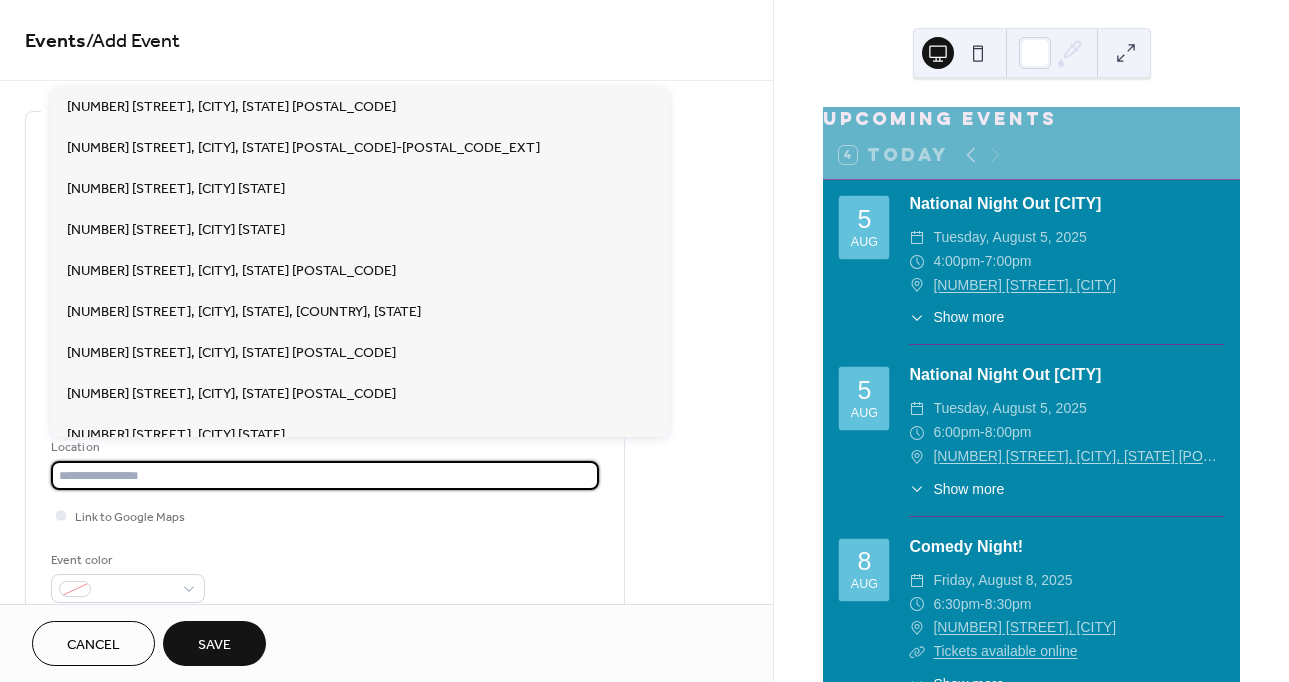 click at bounding box center (325, 475) 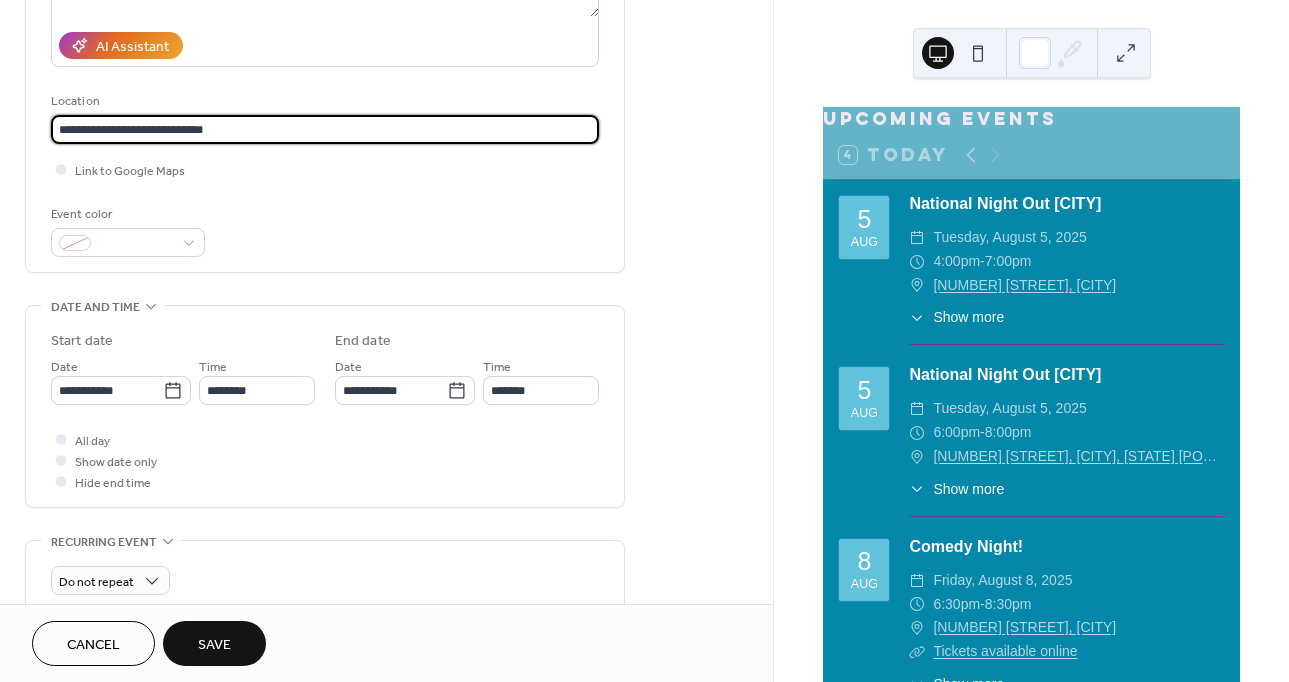 scroll, scrollTop: 400, scrollLeft: 0, axis: vertical 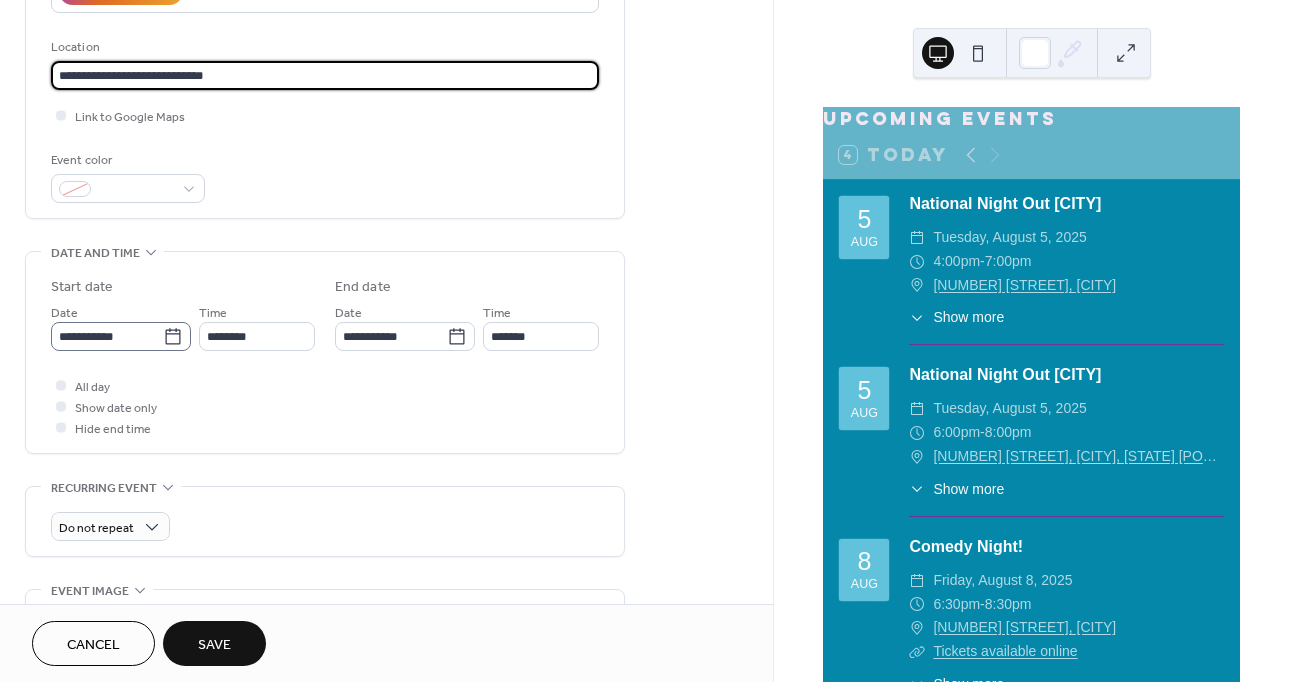 type on "**********" 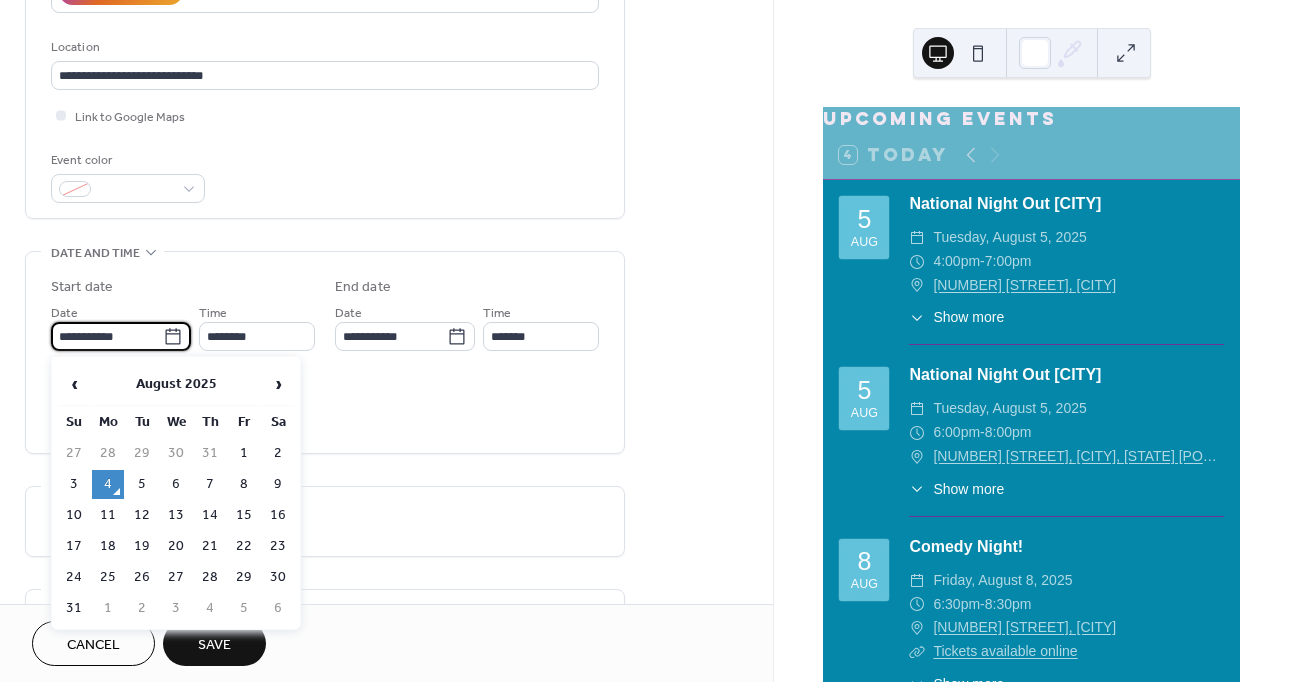 click on "**********" at bounding box center (107, 336) 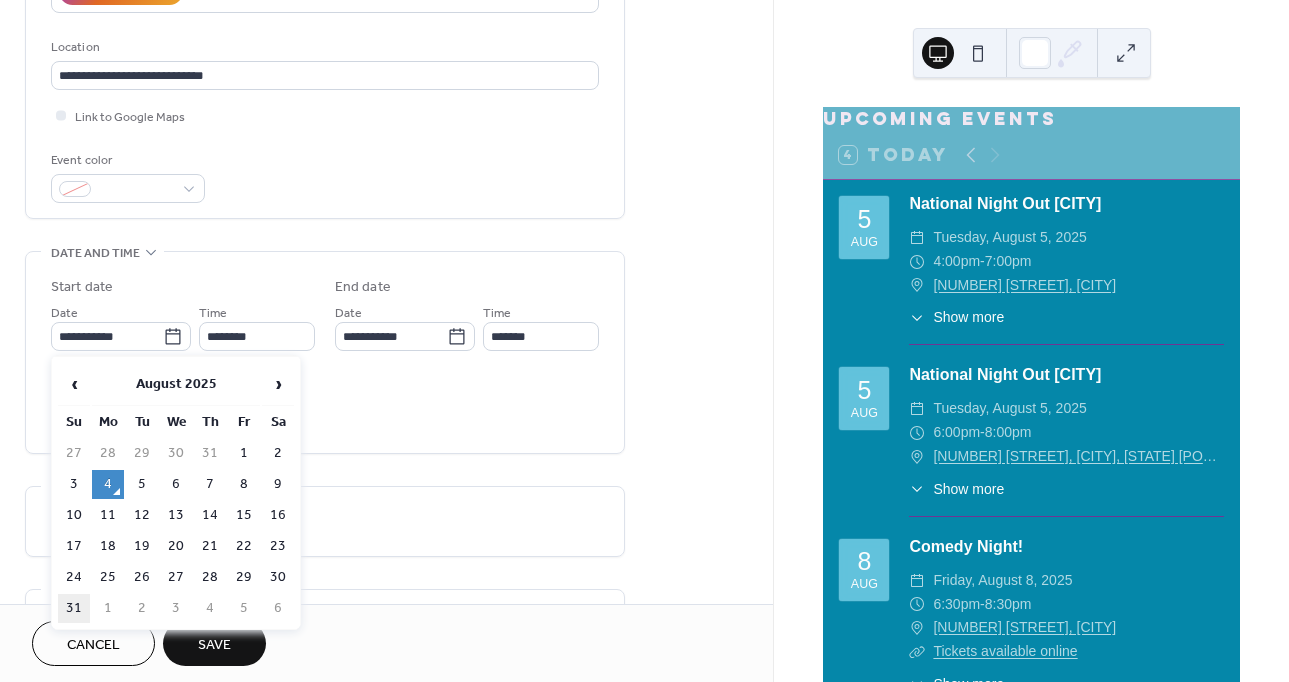 click on "31" at bounding box center [74, 608] 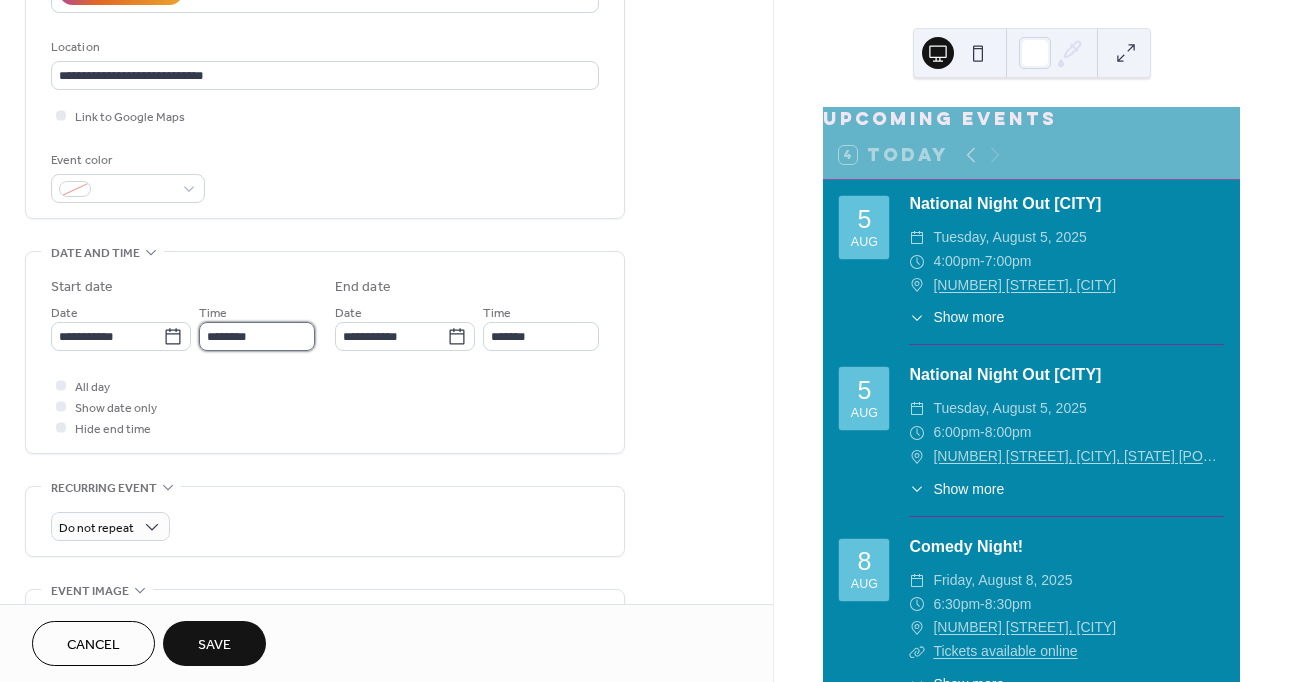 click on "********" at bounding box center [257, 336] 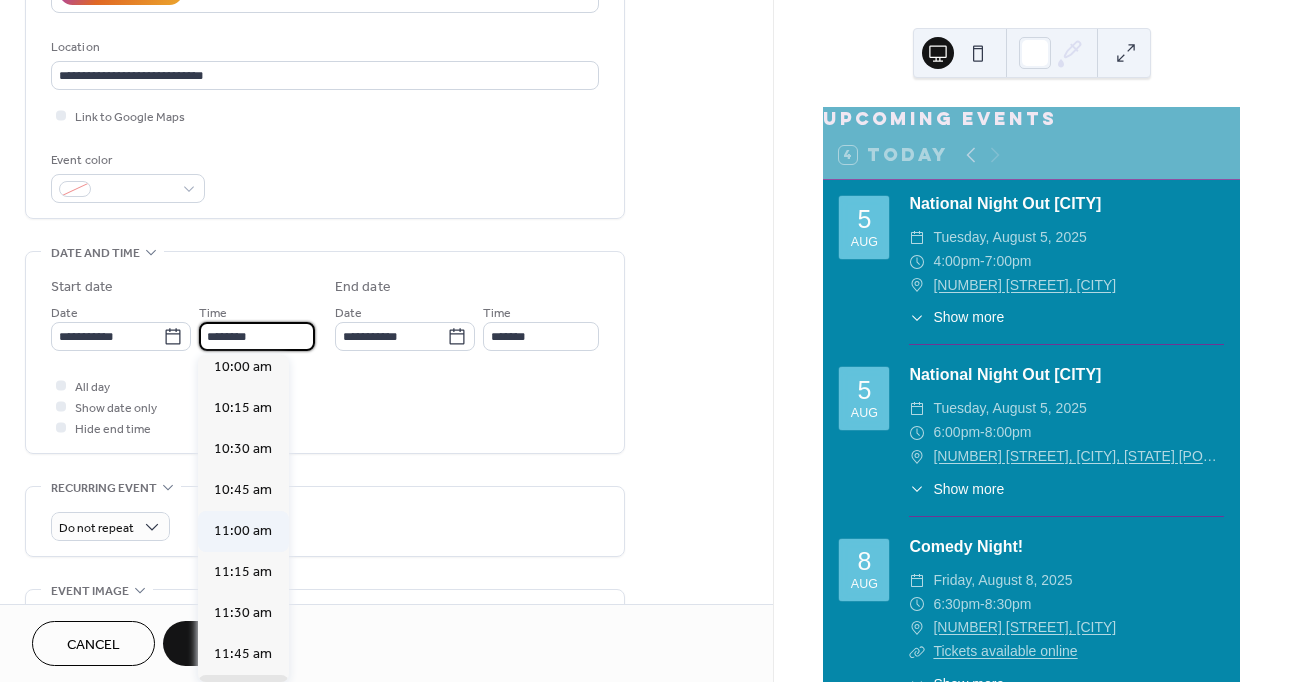 scroll, scrollTop: 1644, scrollLeft: 0, axis: vertical 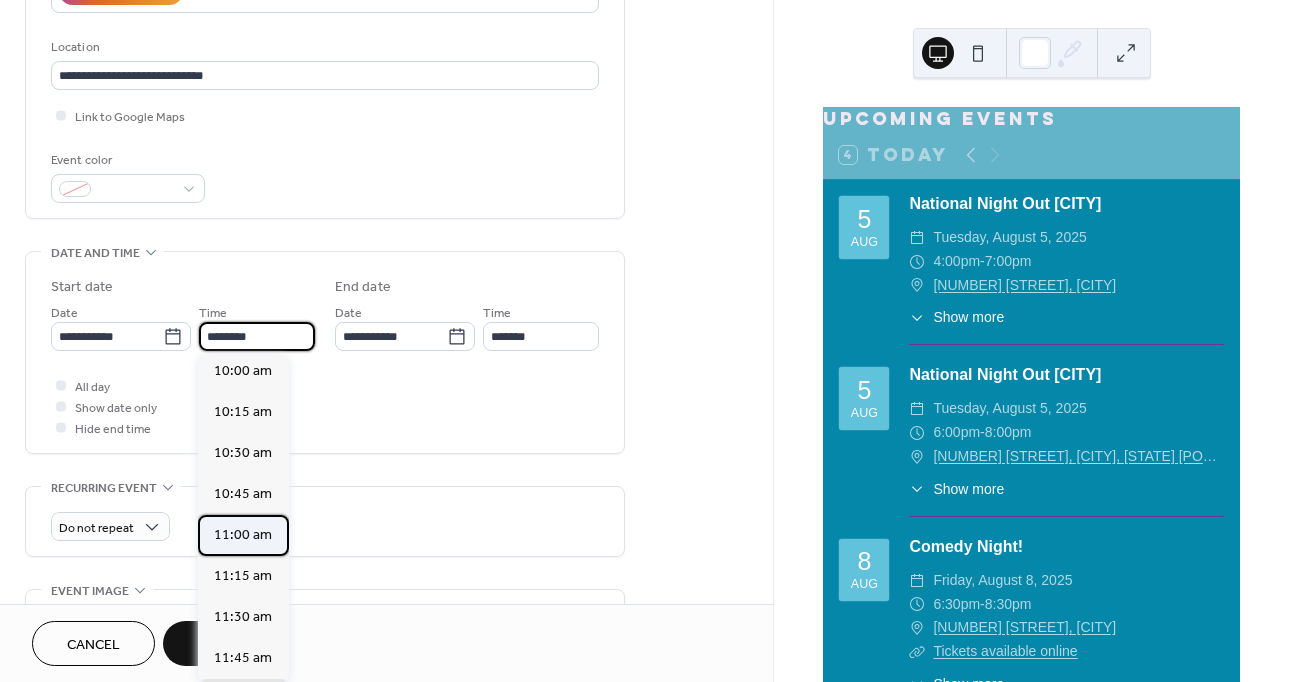 click on "11:00 am" at bounding box center (243, 535) 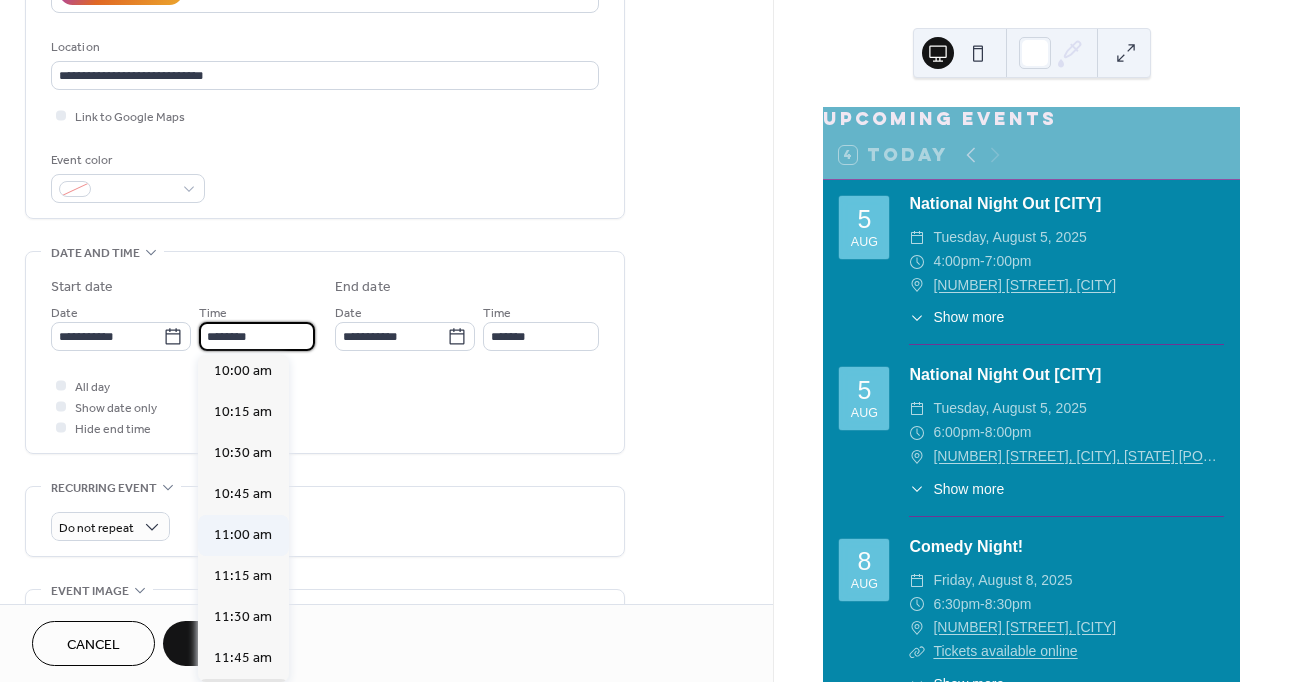 type on "********" 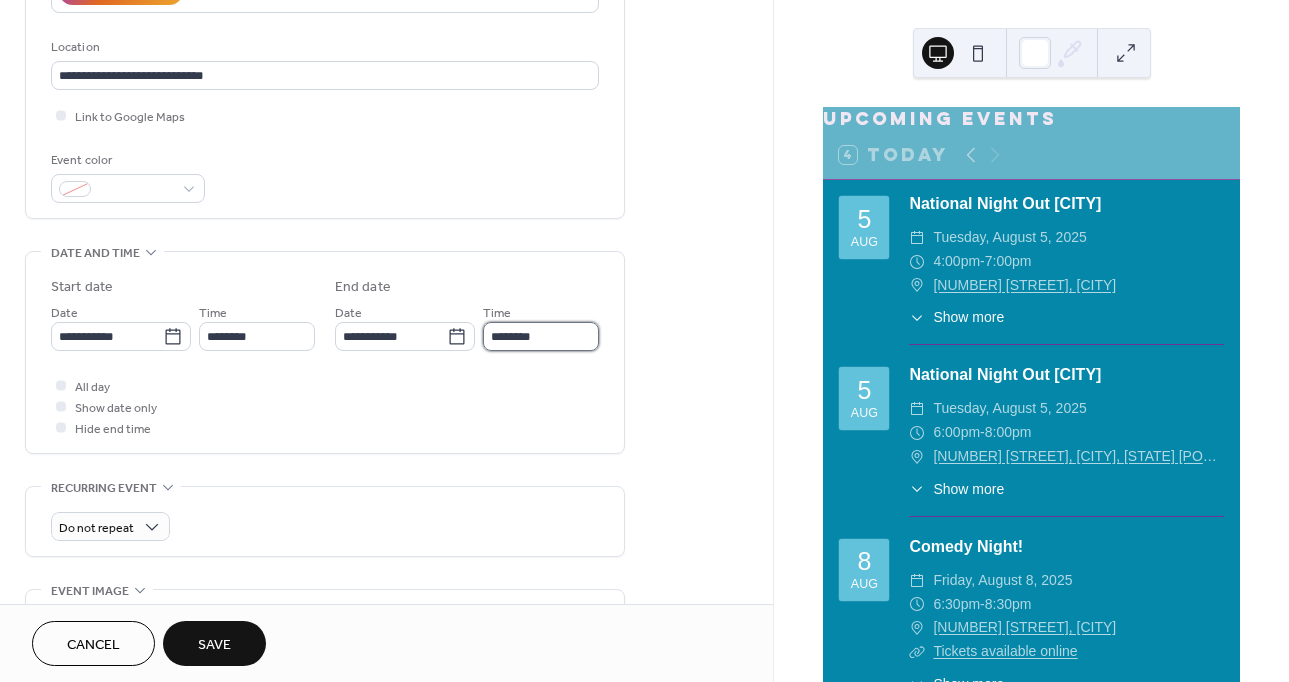 click on "********" at bounding box center (541, 336) 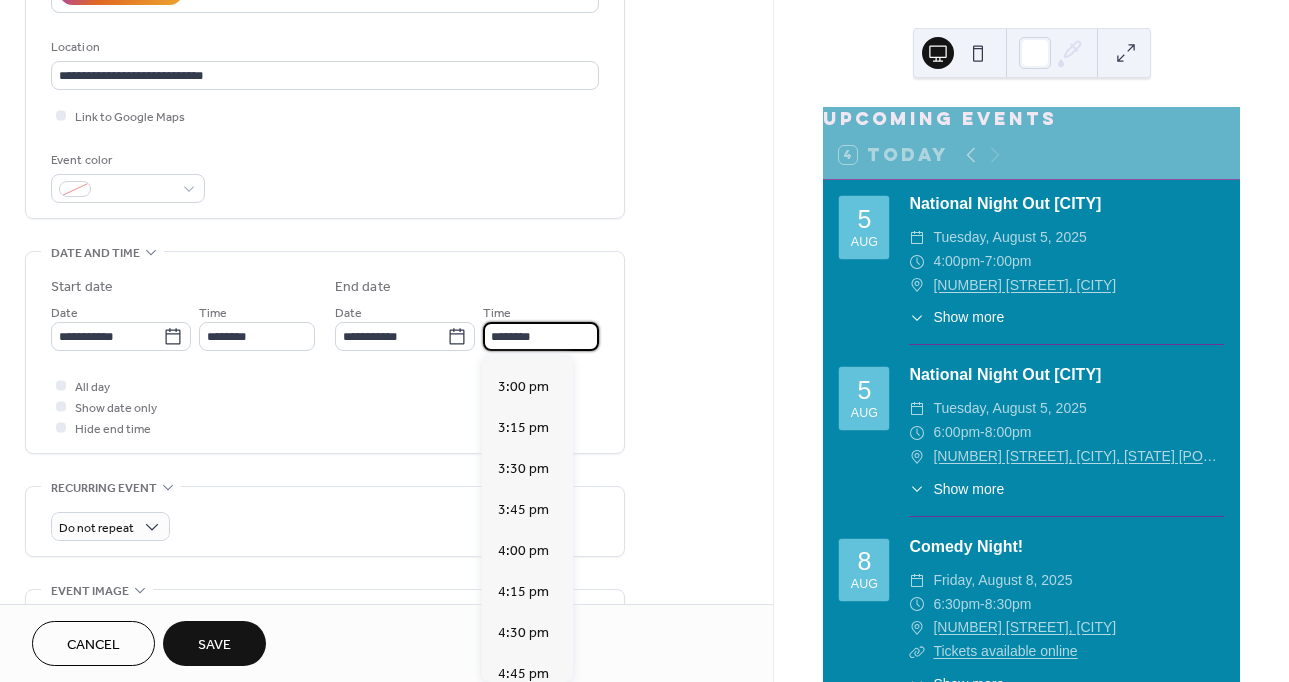 scroll, scrollTop: 700, scrollLeft: 0, axis: vertical 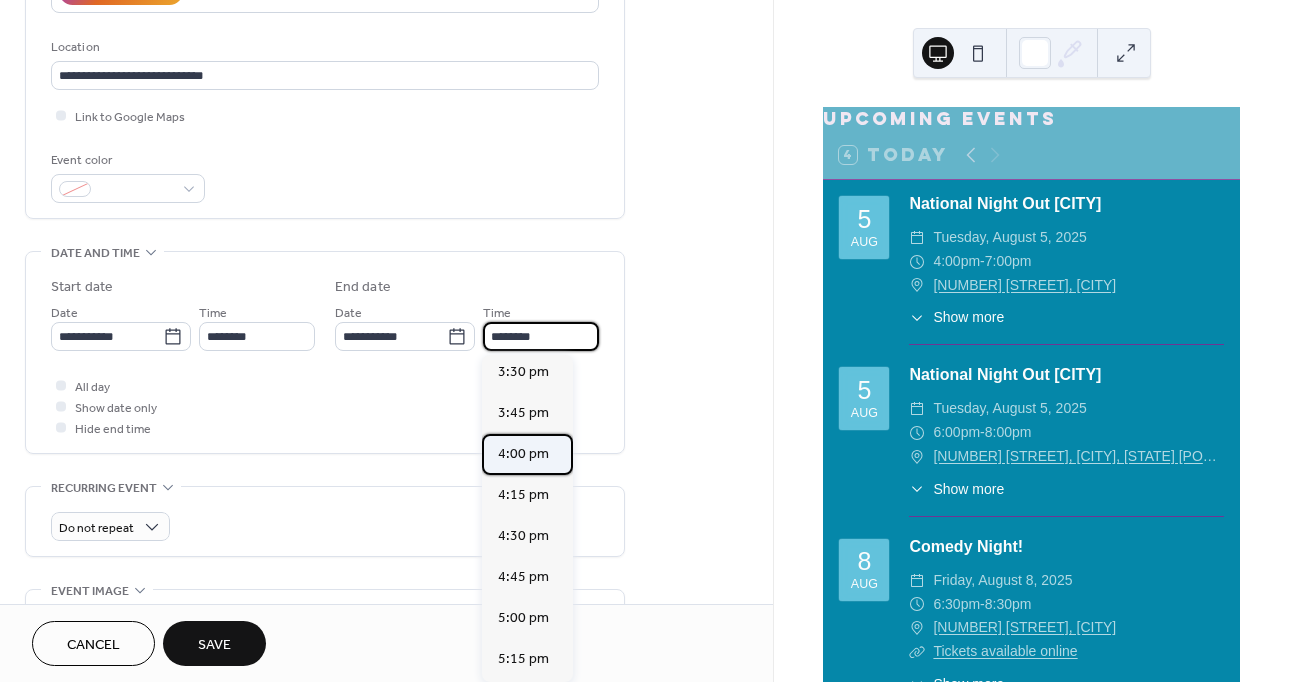 click on "4:00 pm" at bounding box center [523, 454] 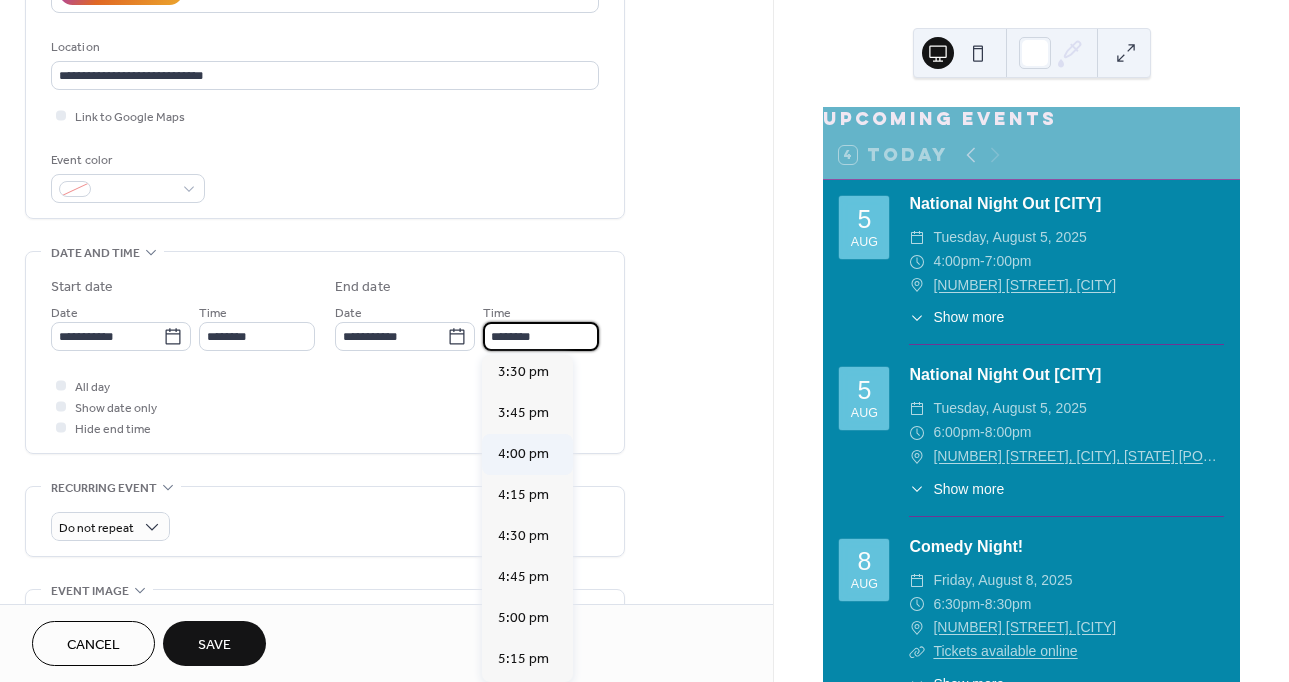 type on "*******" 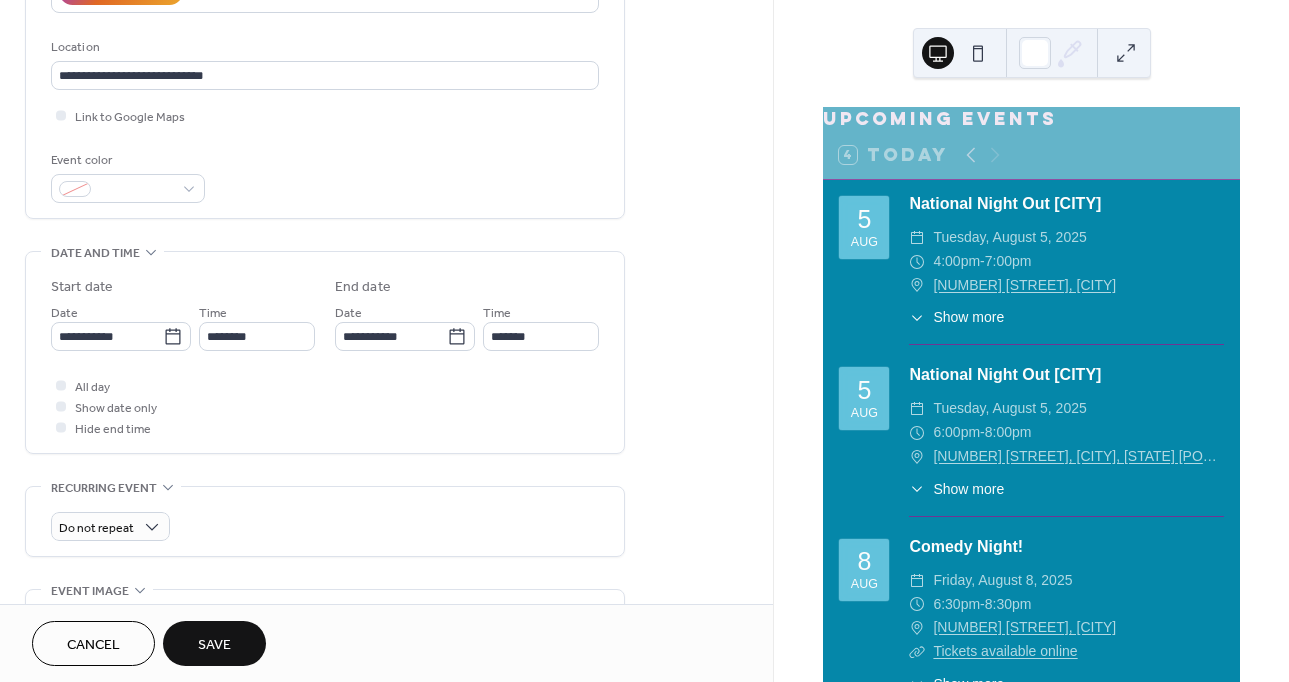 click on "Save" at bounding box center [214, 645] 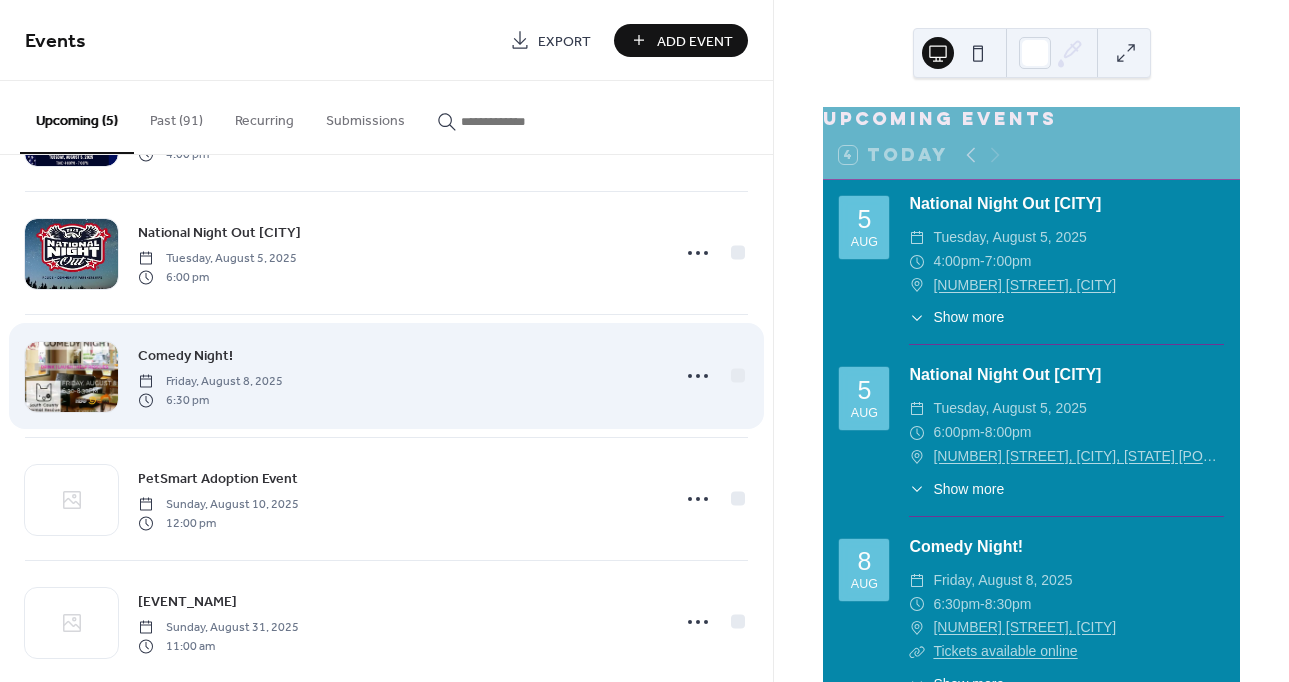 scroll, scrollTop: 147, scrollLeft: 0, axis: vertical 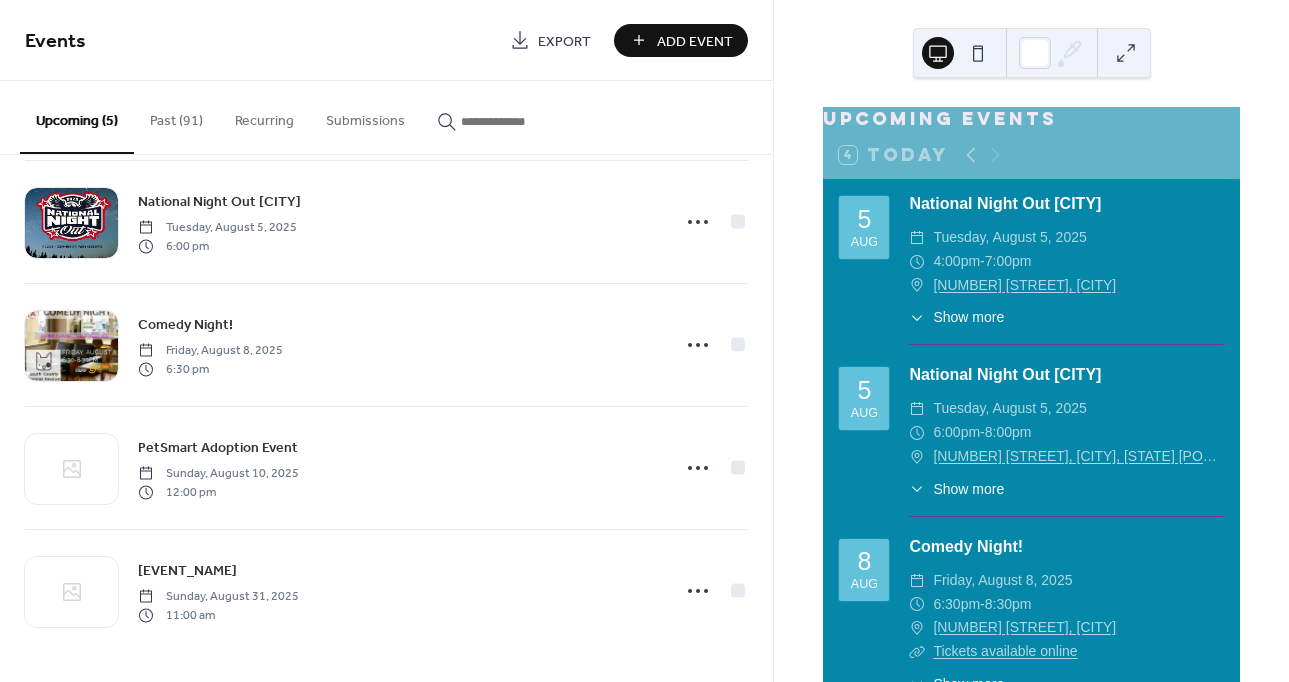 click on "Add Event" at bounding box center (695, 41) 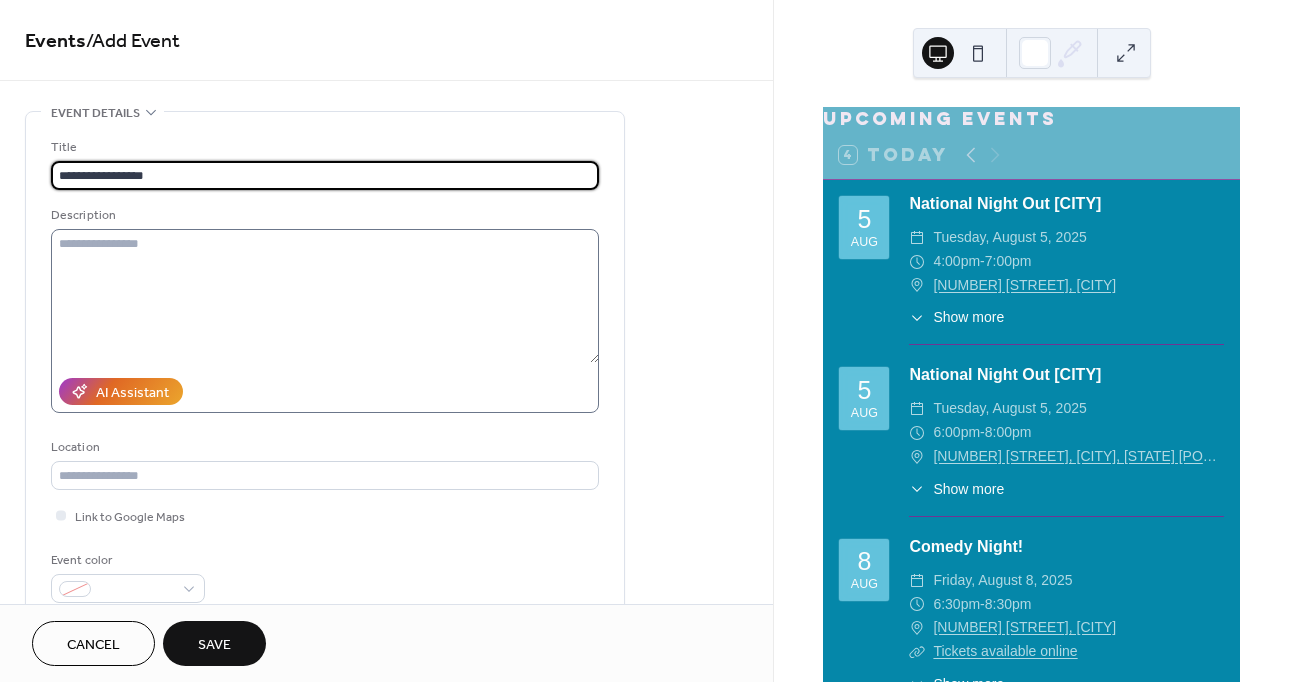 type on "**********" 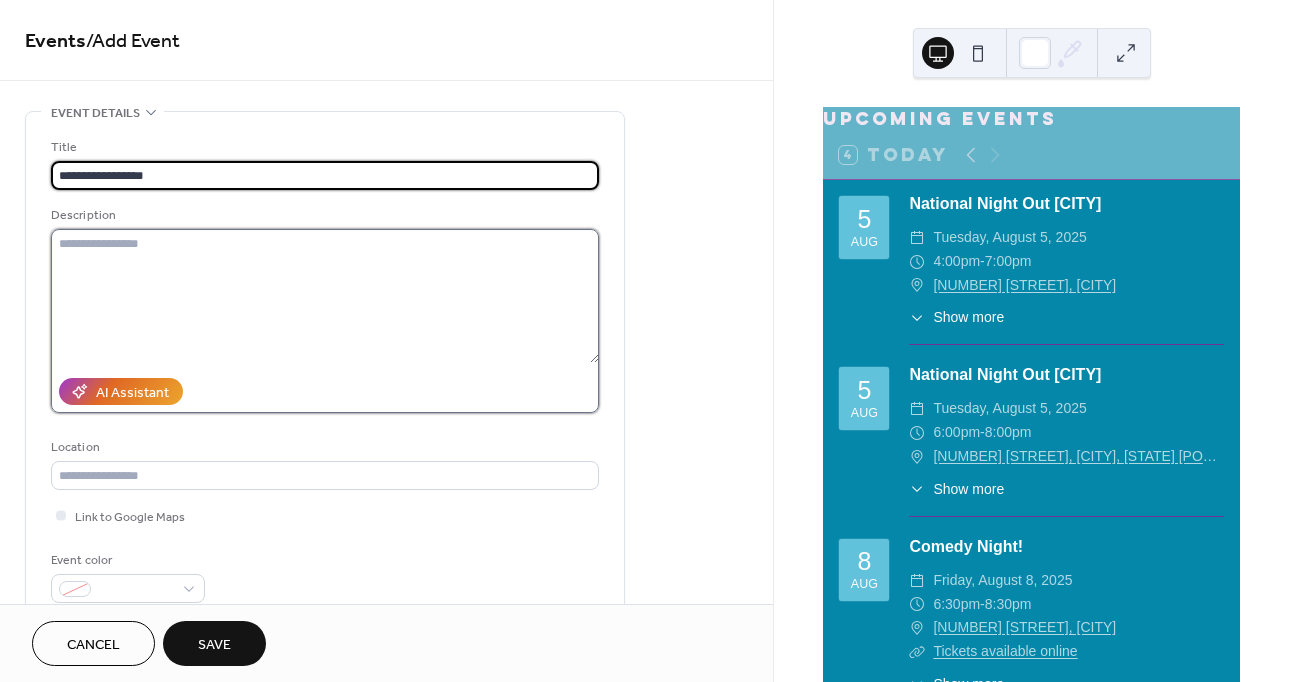 click at bounding box center (325, 296) 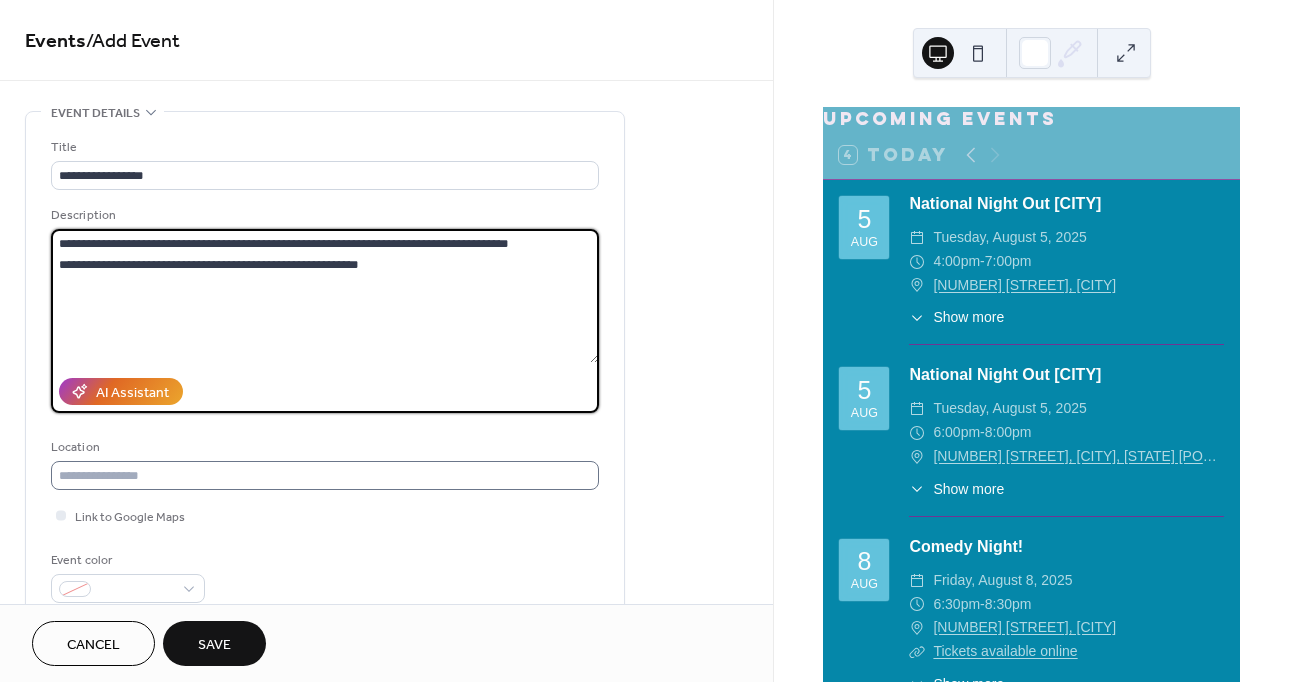 type on "**********" 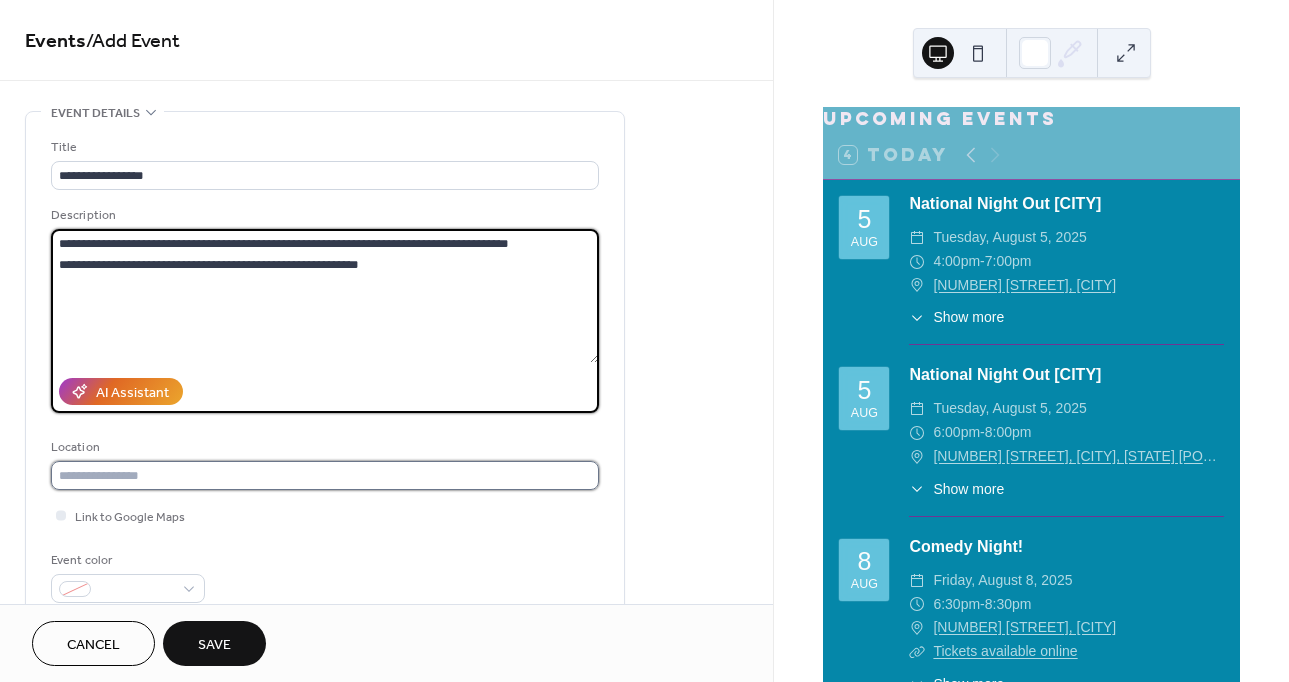 click at bounding box center [325, 475] 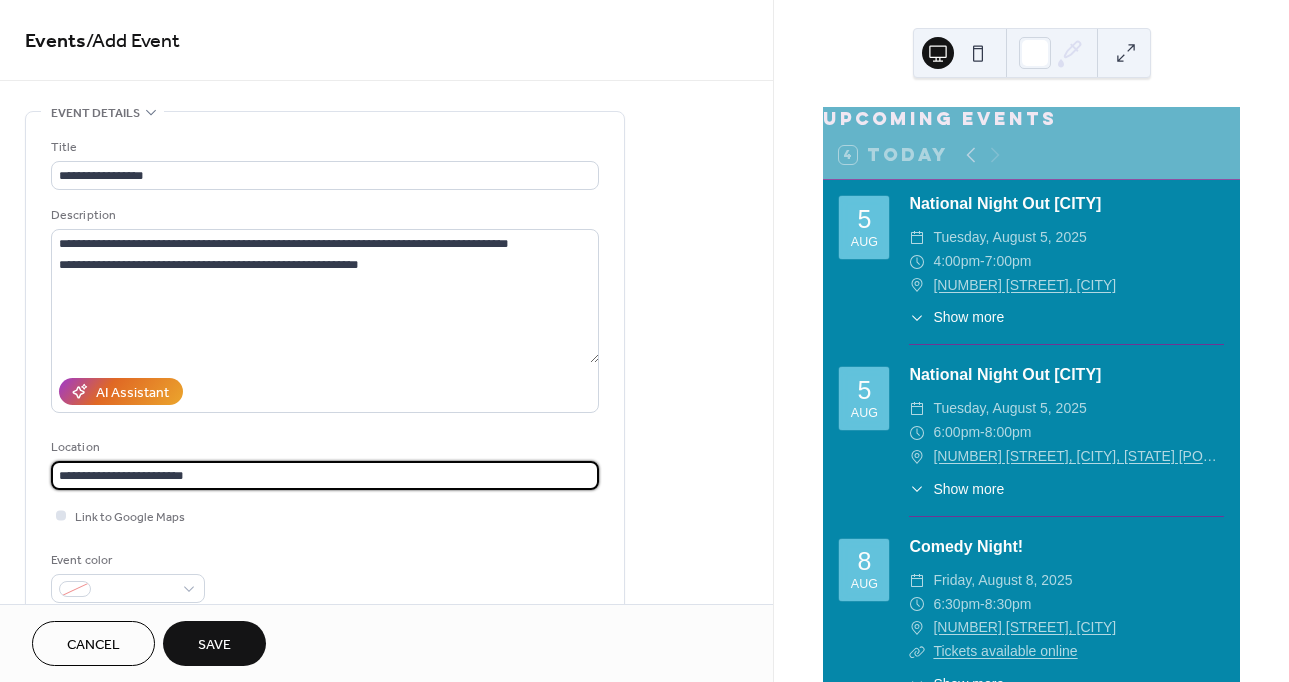 type on "**********" 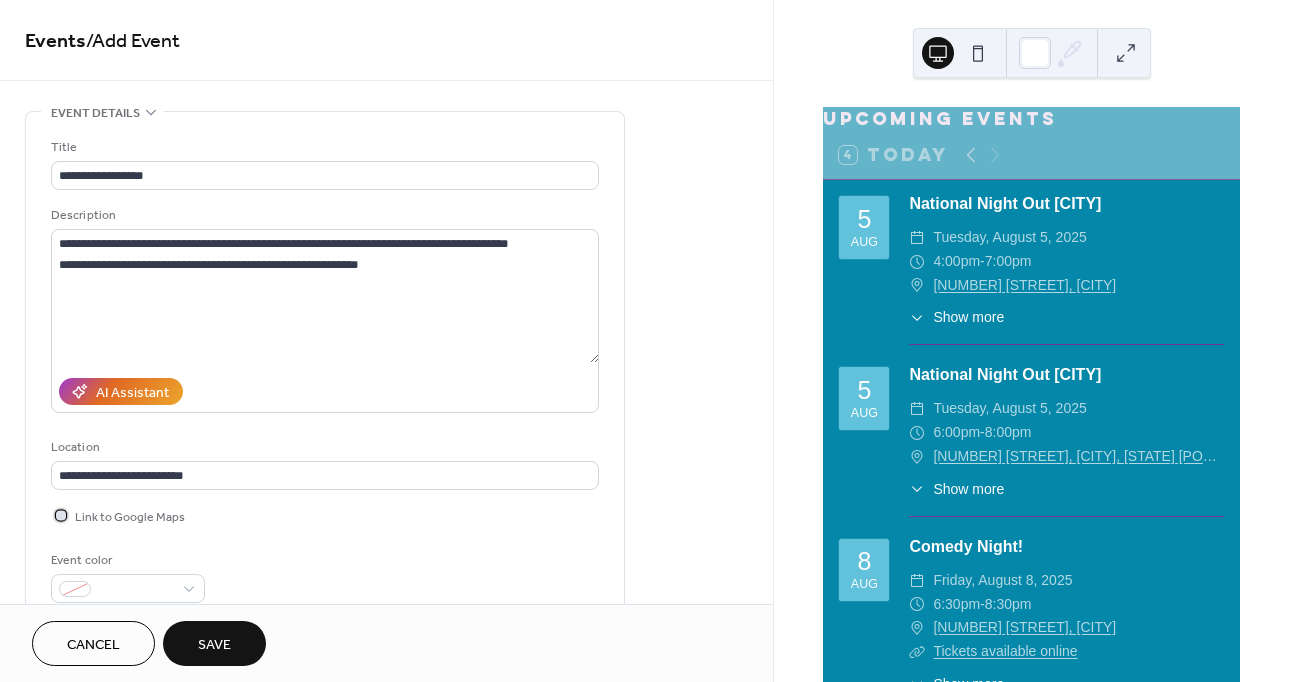 click on "Link to Google Maps" at bounding box center [130, 517] 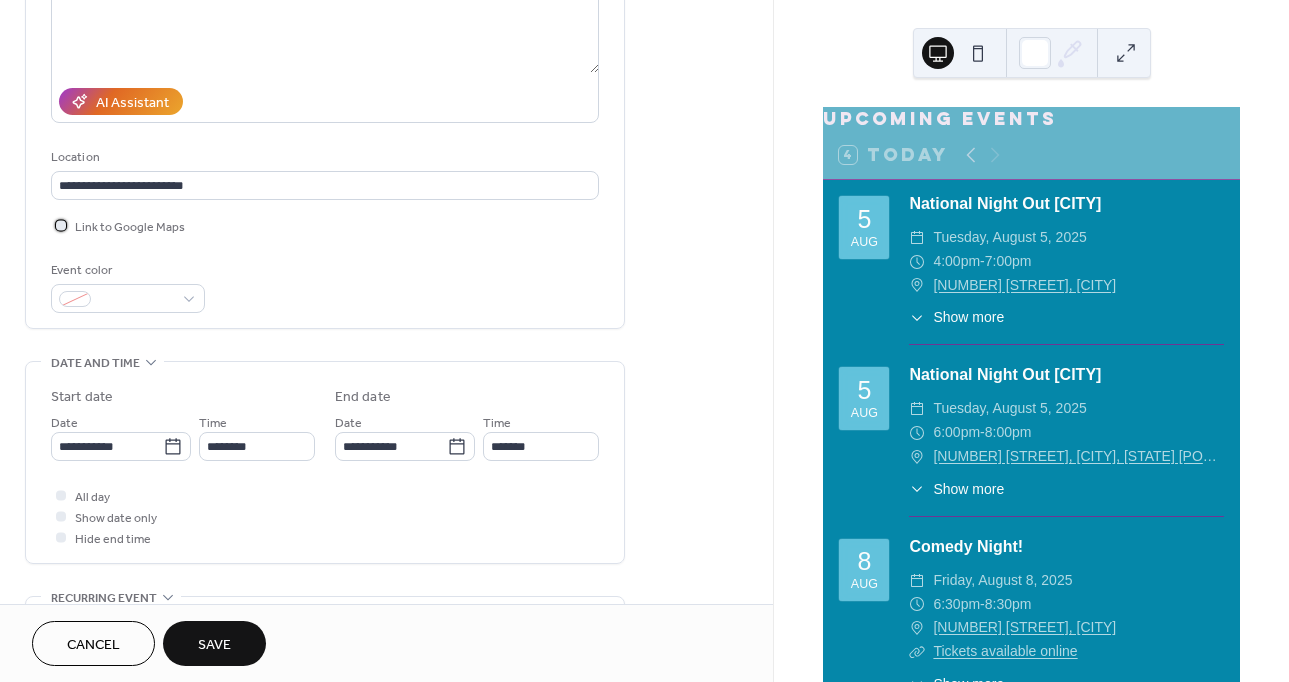 scroll, scrollTop: 300, scrollLeft: 0, axis: vertical 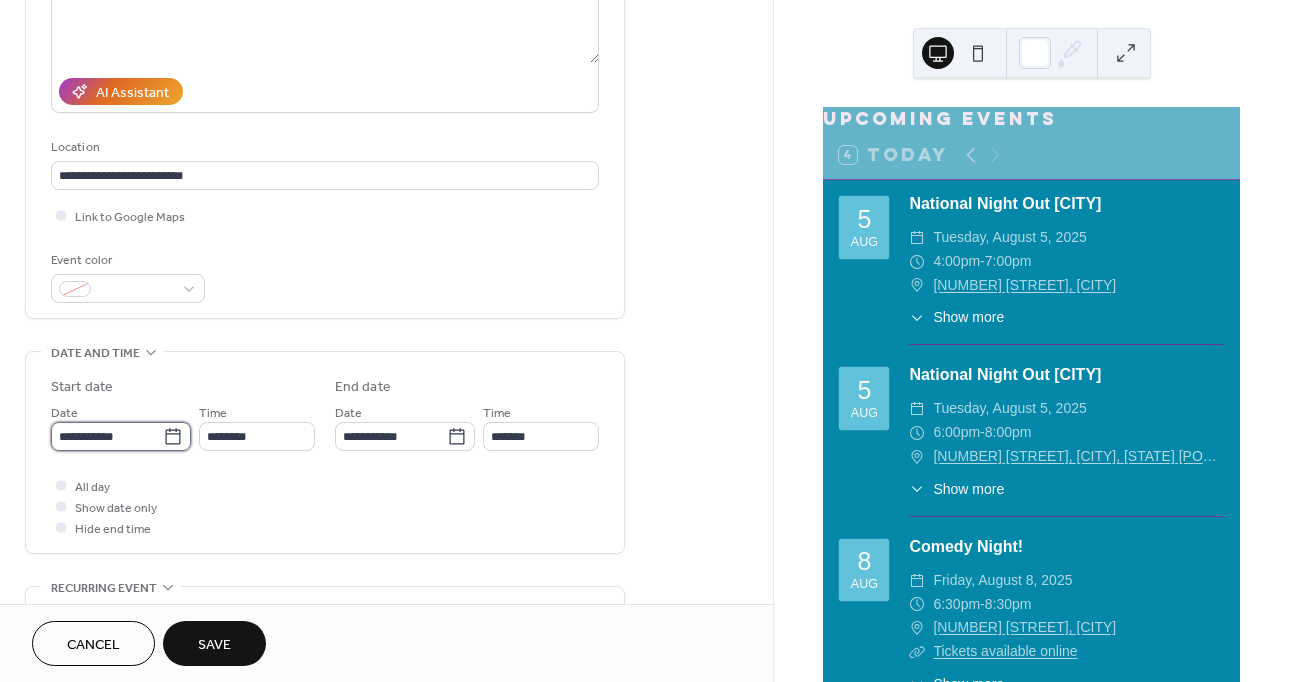 click on "**********" at bounding box center (107, 436) 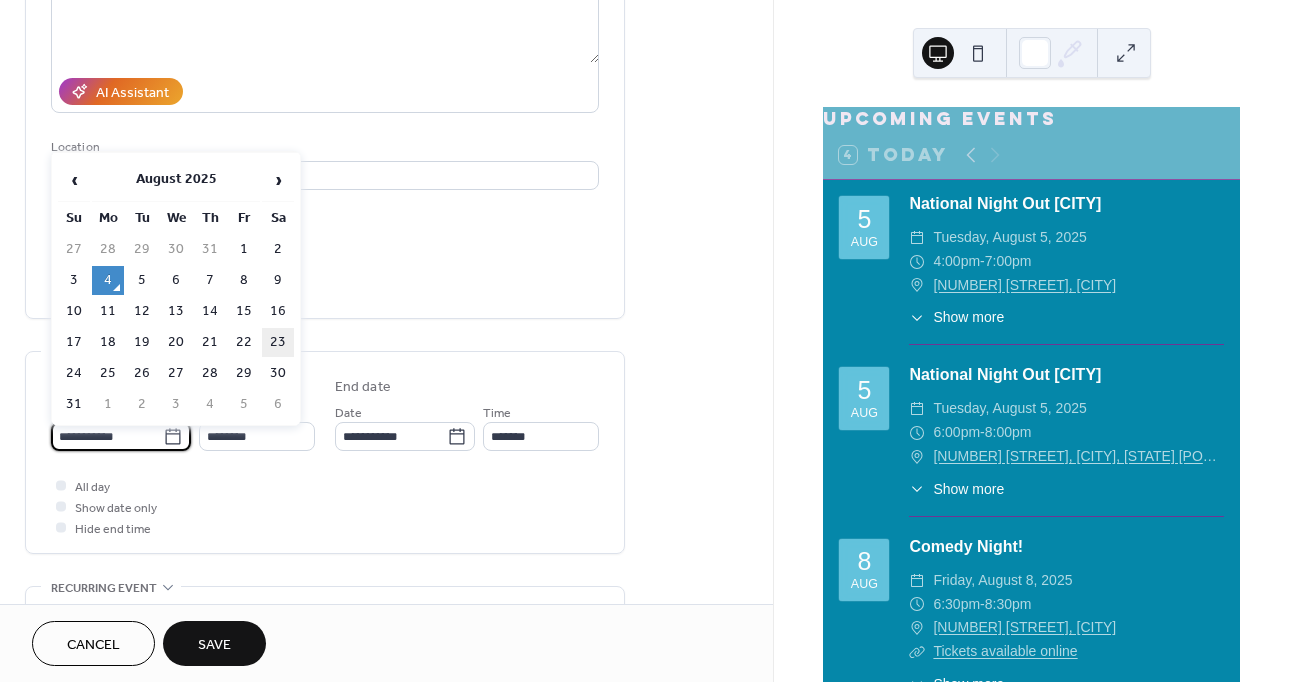 click on "23" at bounding box center [278, 342] 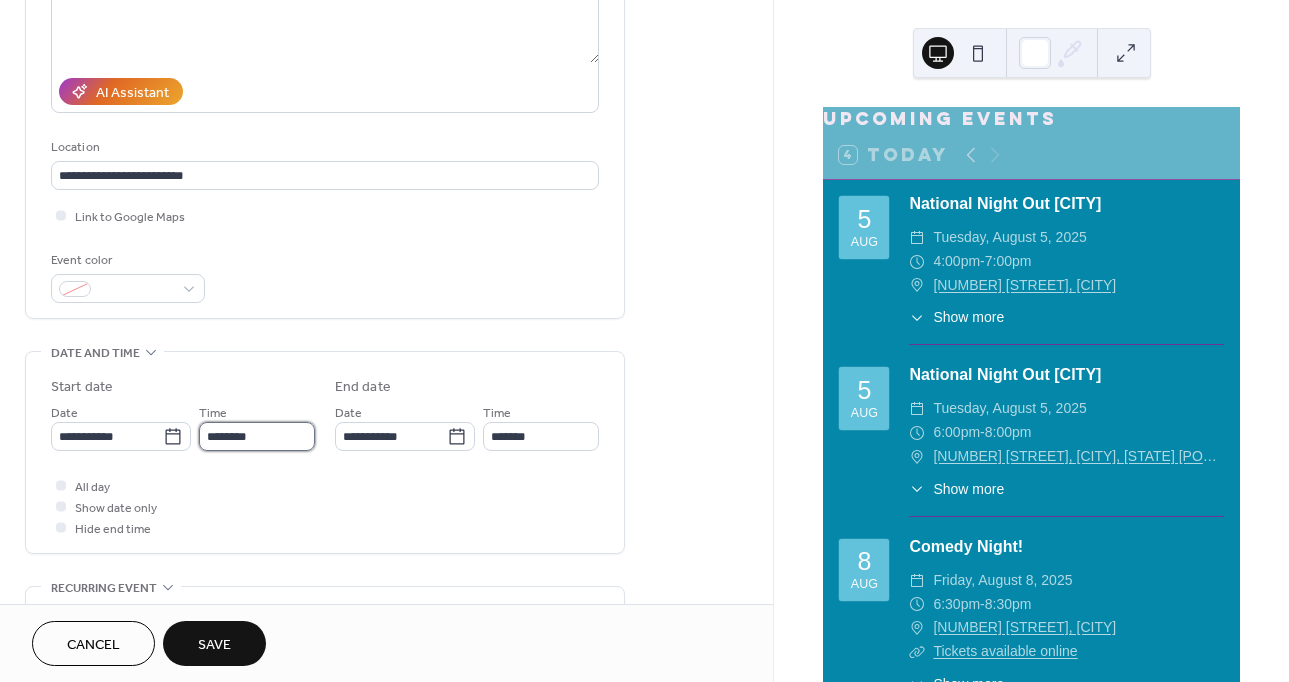 click on "********" at bounding box center [257, 436] 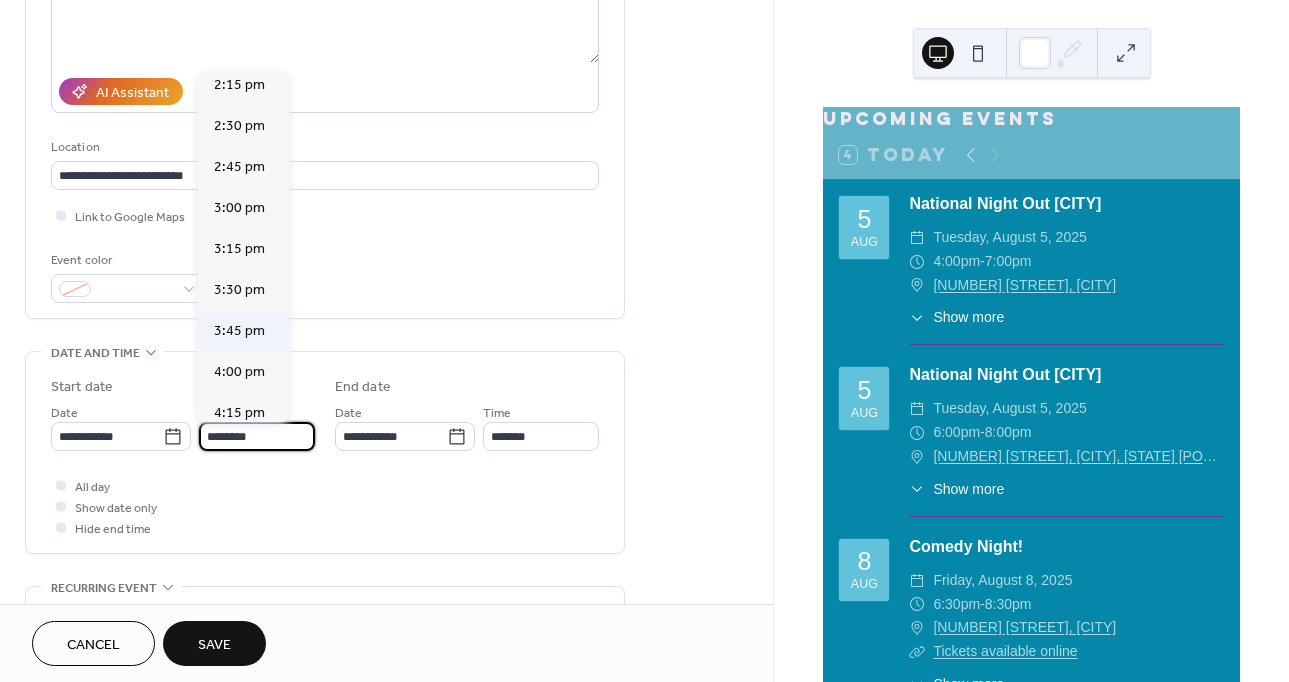 scroll, scrollTop: 2444, scrollLeft: 0, axis: vertical 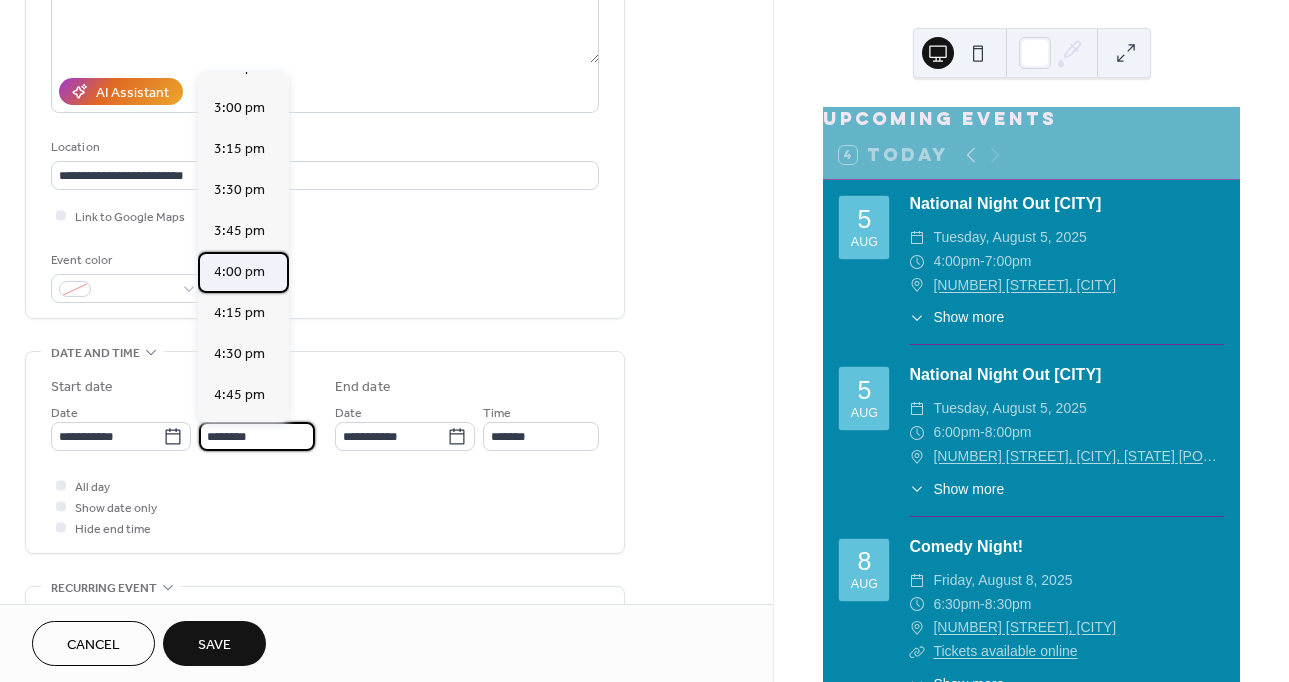 click on "4:00 pm" at bounding box center (239, 272) 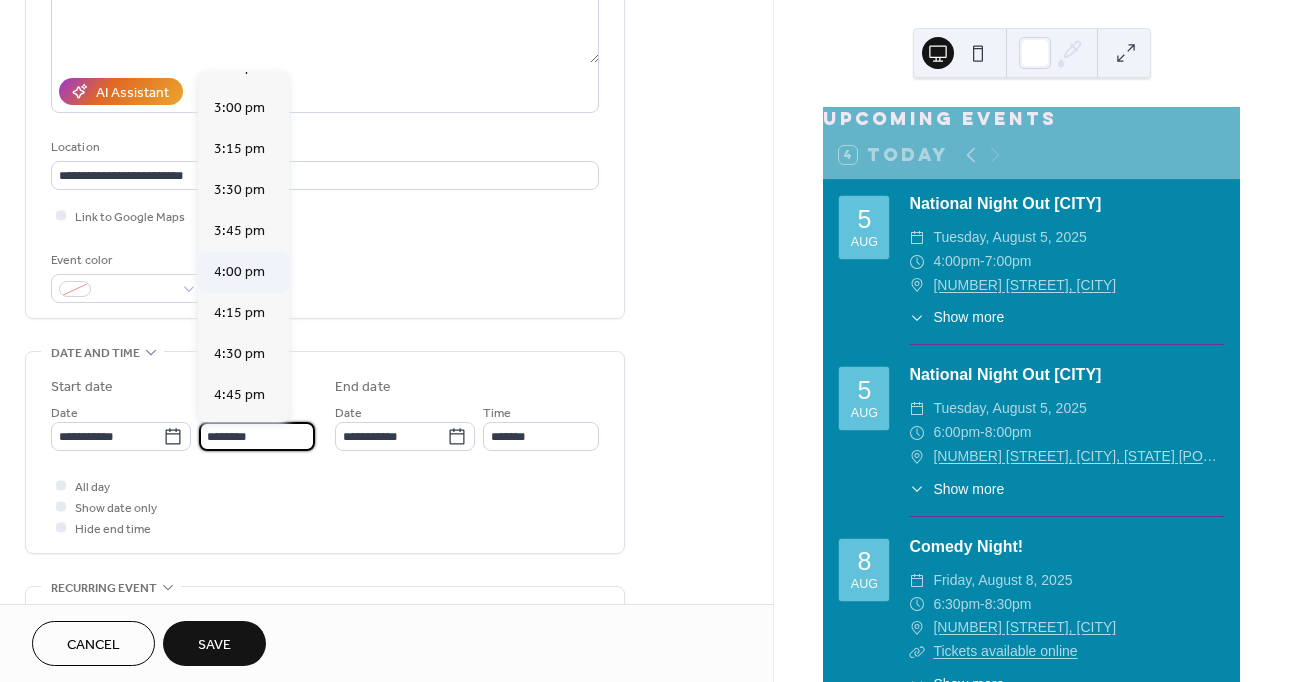 type on "*******" 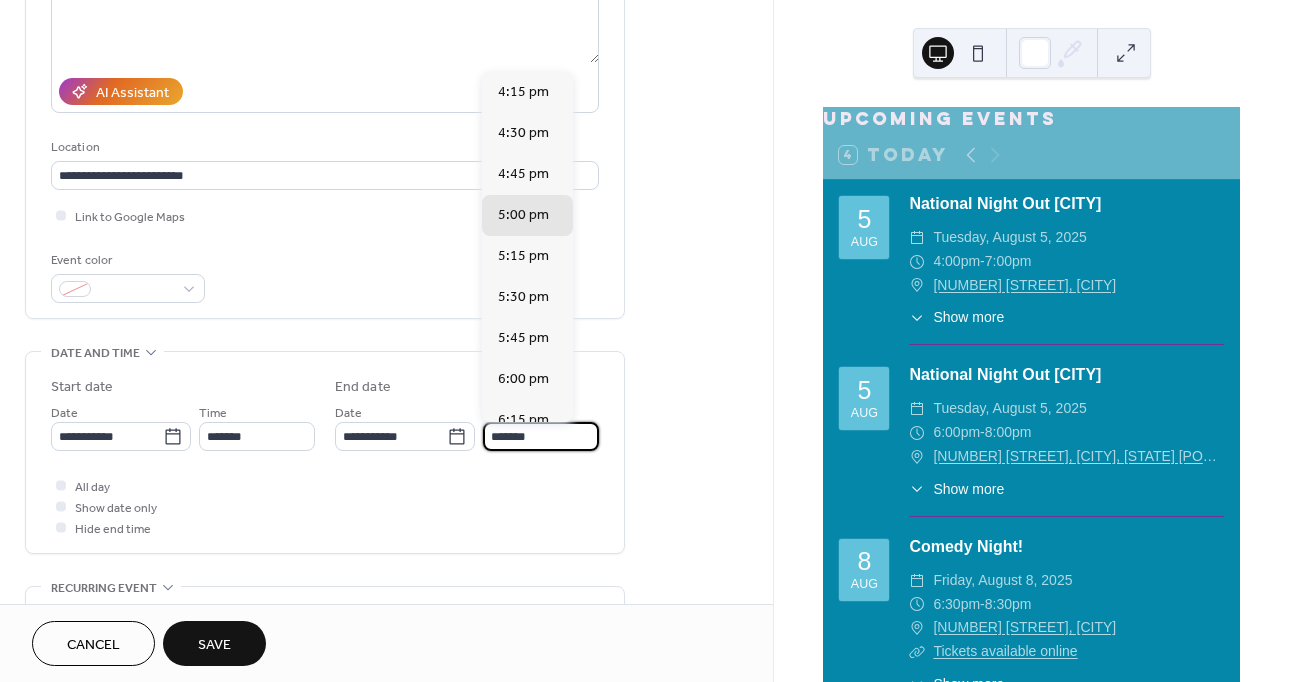 click on "*******" at bounding box center (541, 436) 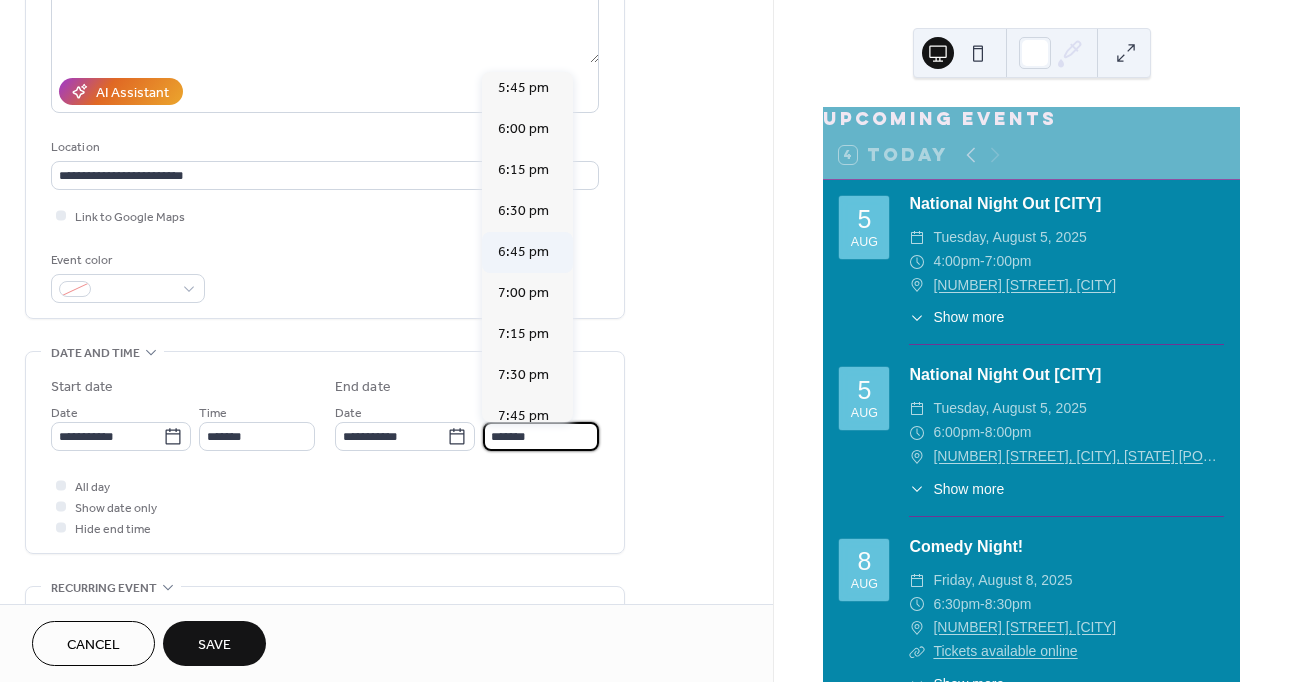scroll, scrollTop: 300, scrollLeft: 0, axis: vertical 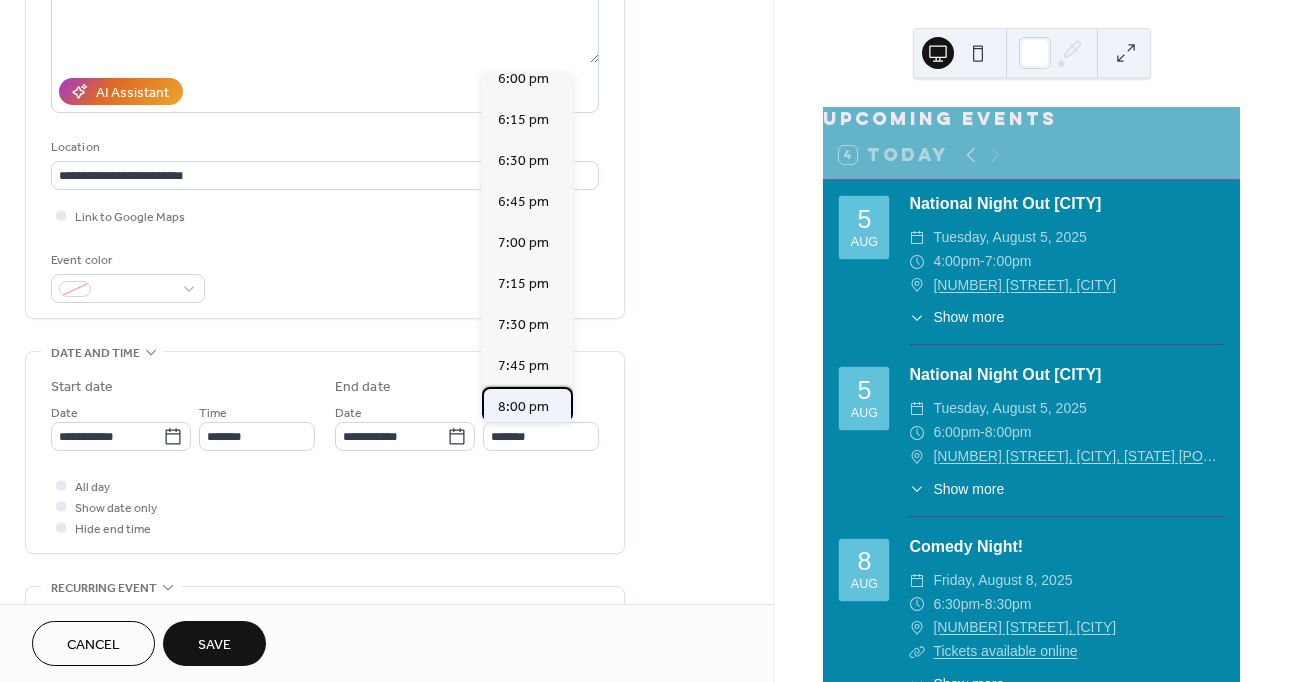 click on "8:00 pm" at bounding box center [523, 407] 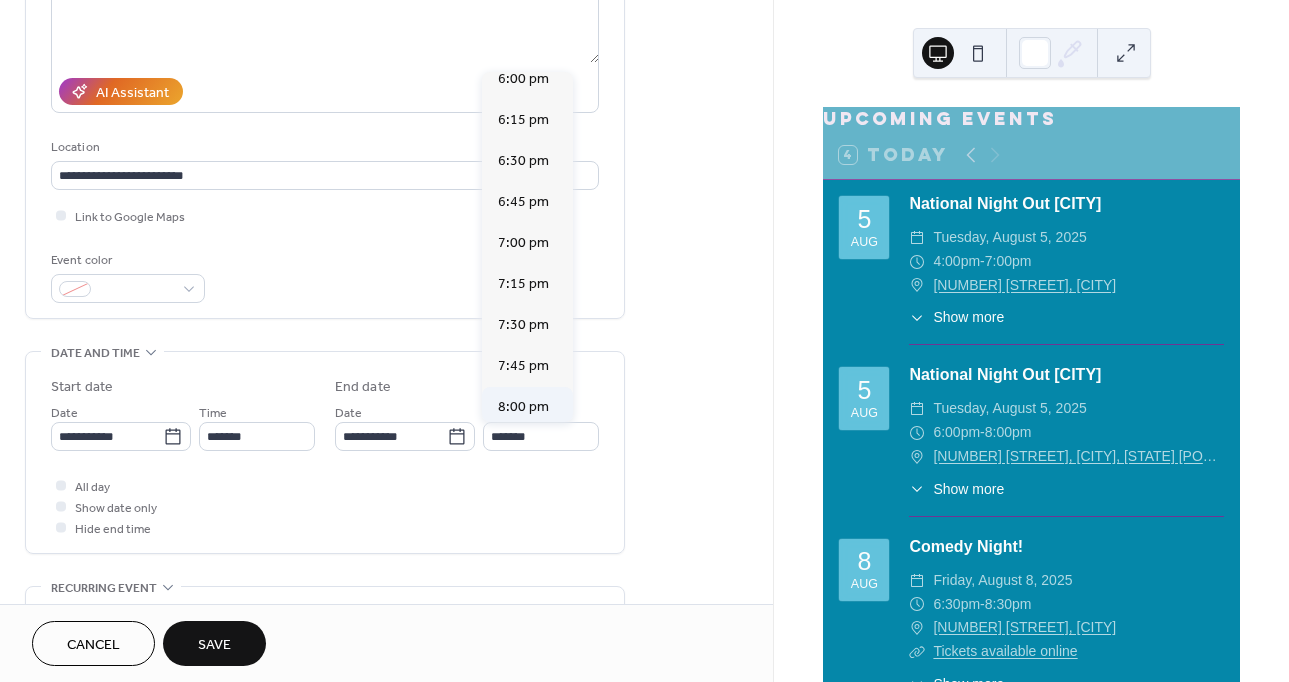 type on "*******" 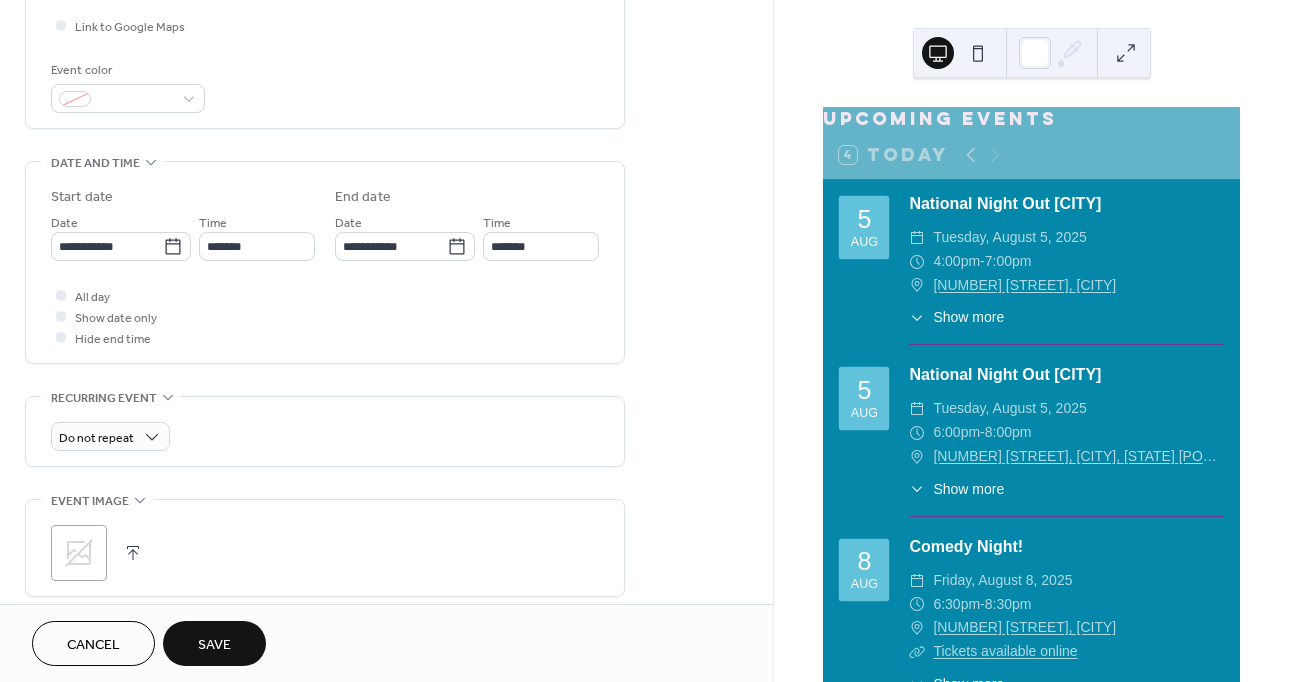 scroll, scrollTop: 500, scrollLeft: 0, axis: vertical 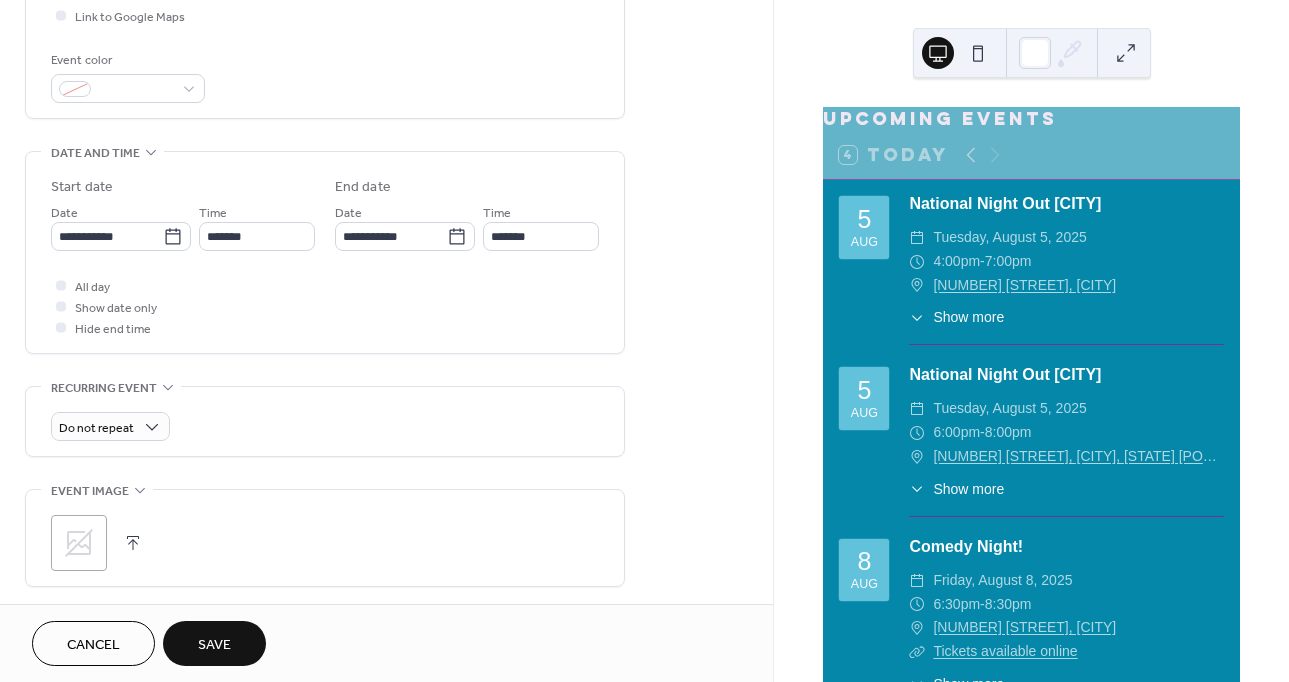 click at bounding box center (133, 543) 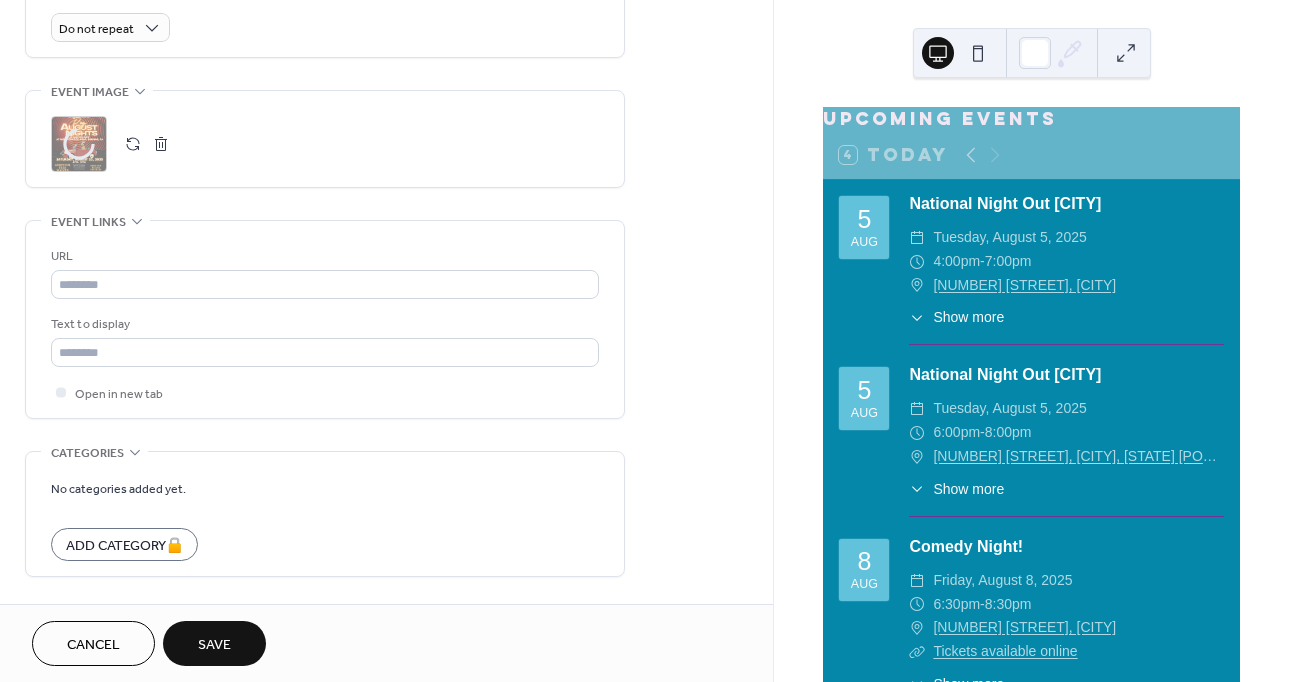 scroll, scrollTop: 900, scrollLeft: 0, axis: vertical 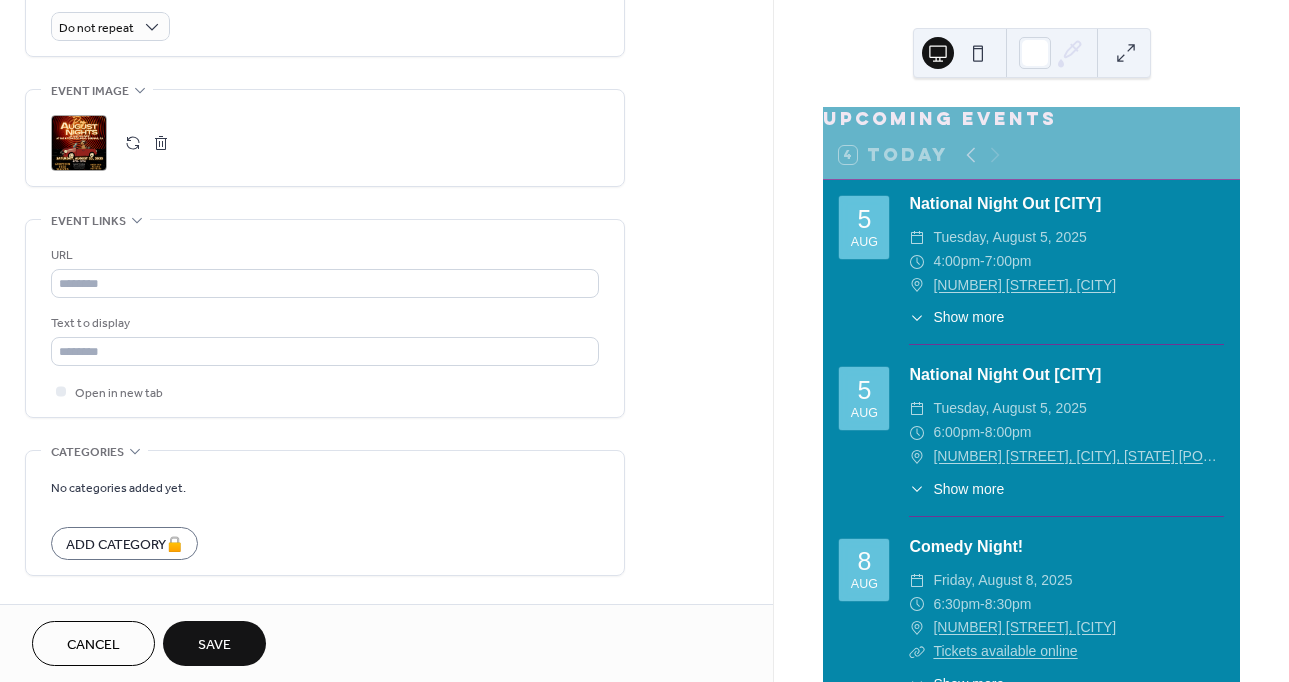 click on "Save" at bounding box center [214, 643] 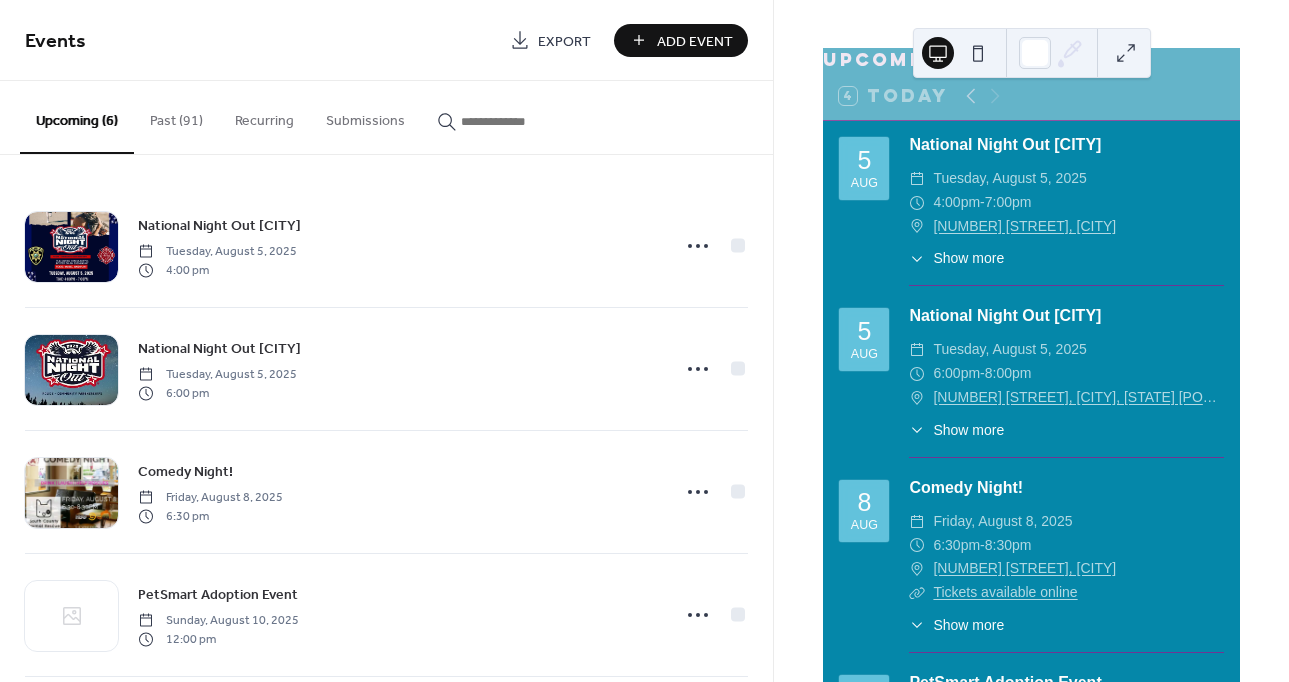 scroll, scrollTop: 138, scrollLeft: 0, axis: vertical 